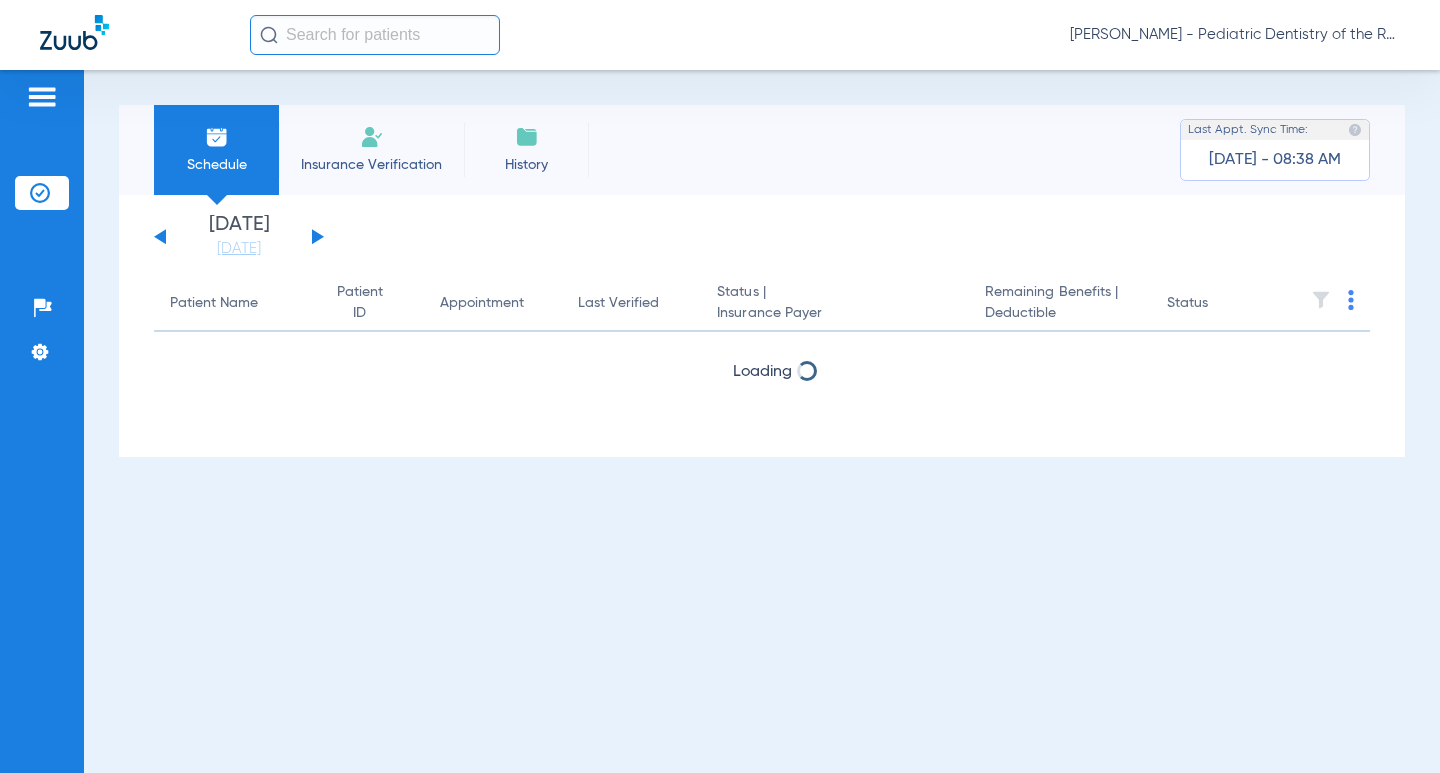scroll, scrollTop: 0, scrollLeft: 0, axis: both 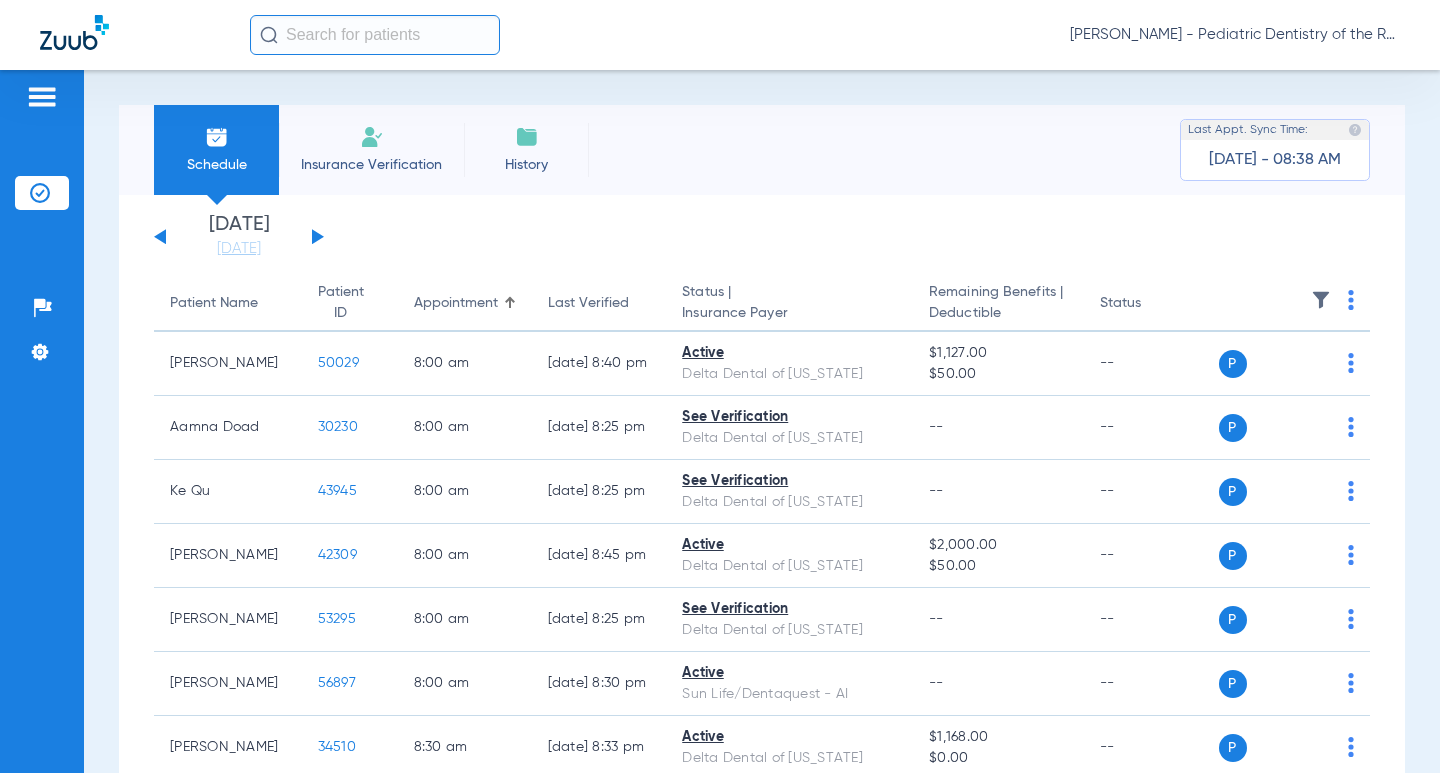 click 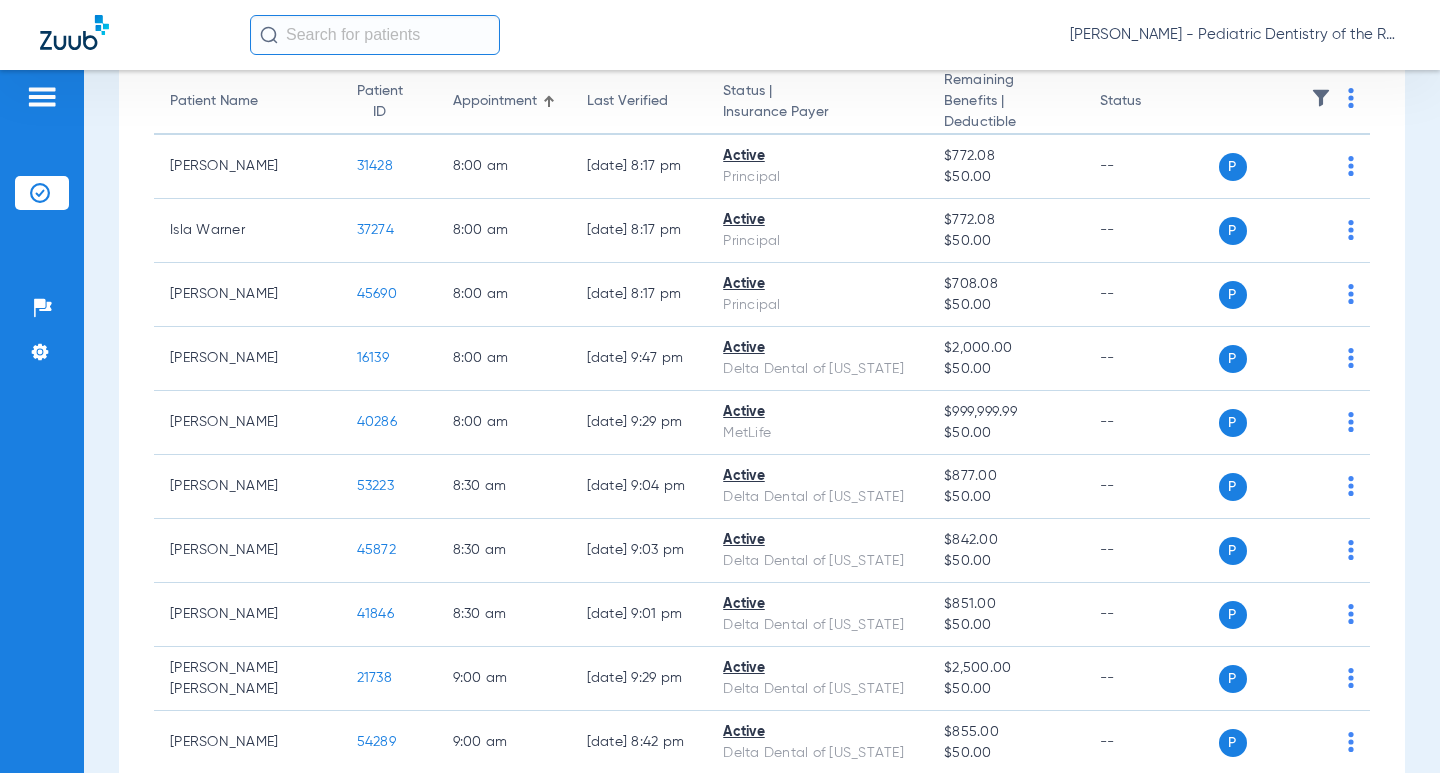 scroll, scrollTop: 0, scrollLeft: 0, axis: both 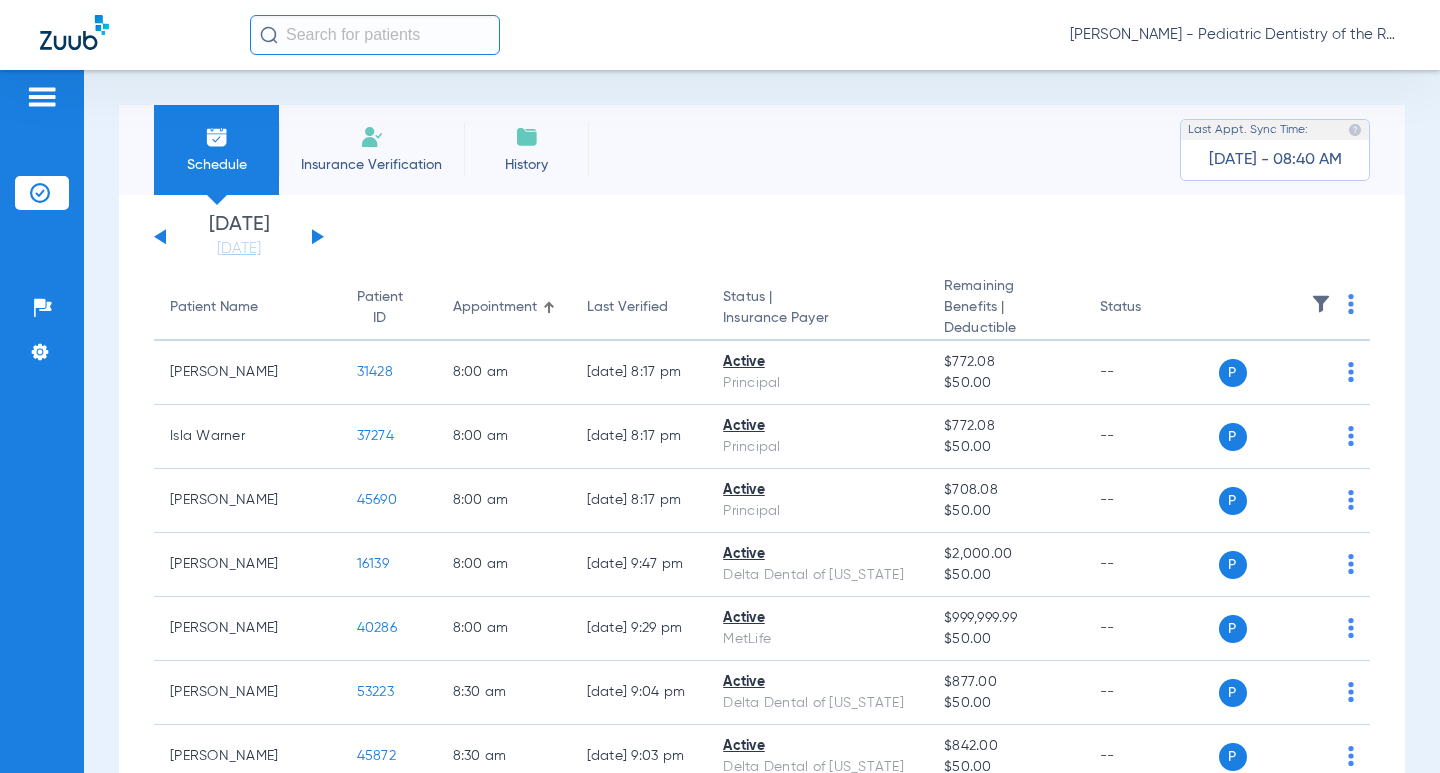 click 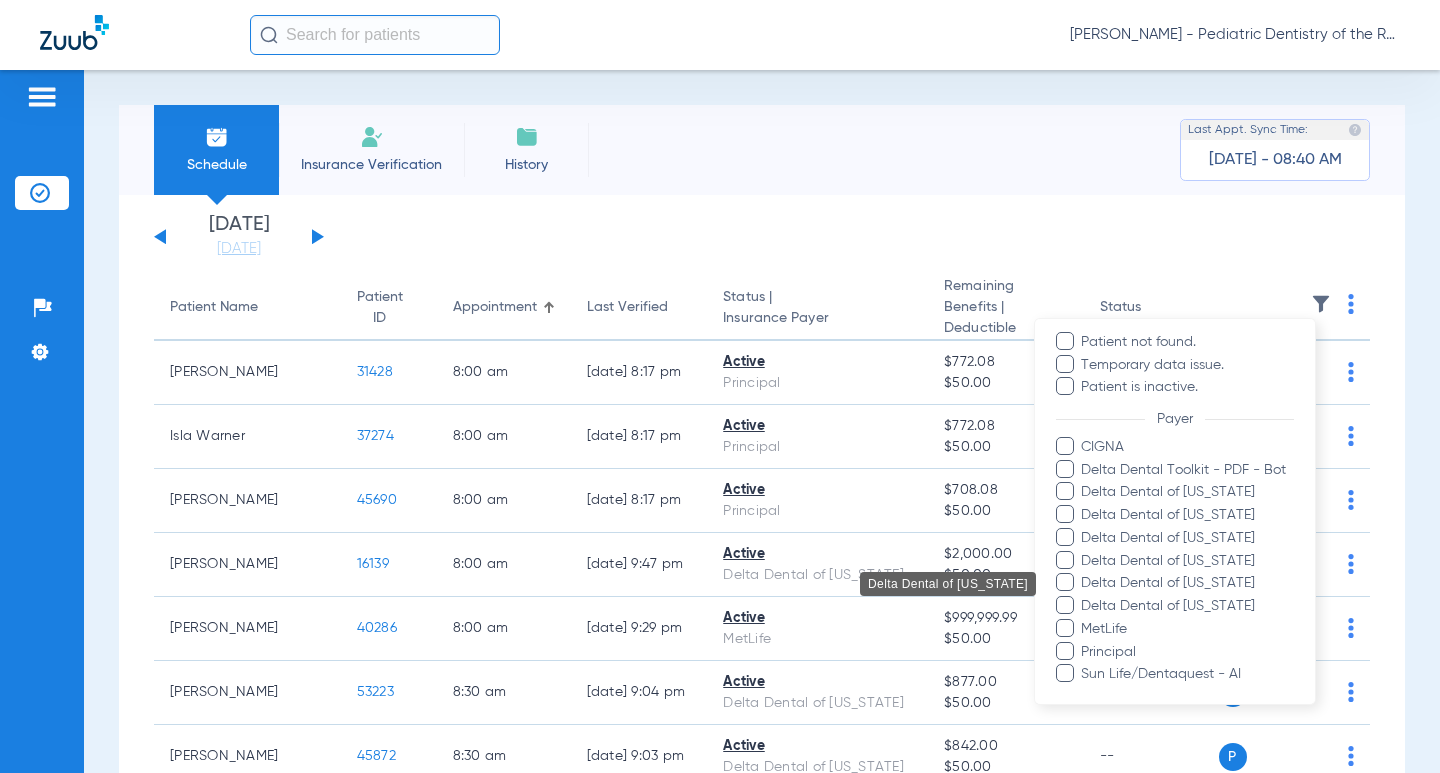 scroll, scrollTop: 200, scrollLeft: 0, axis: vertical 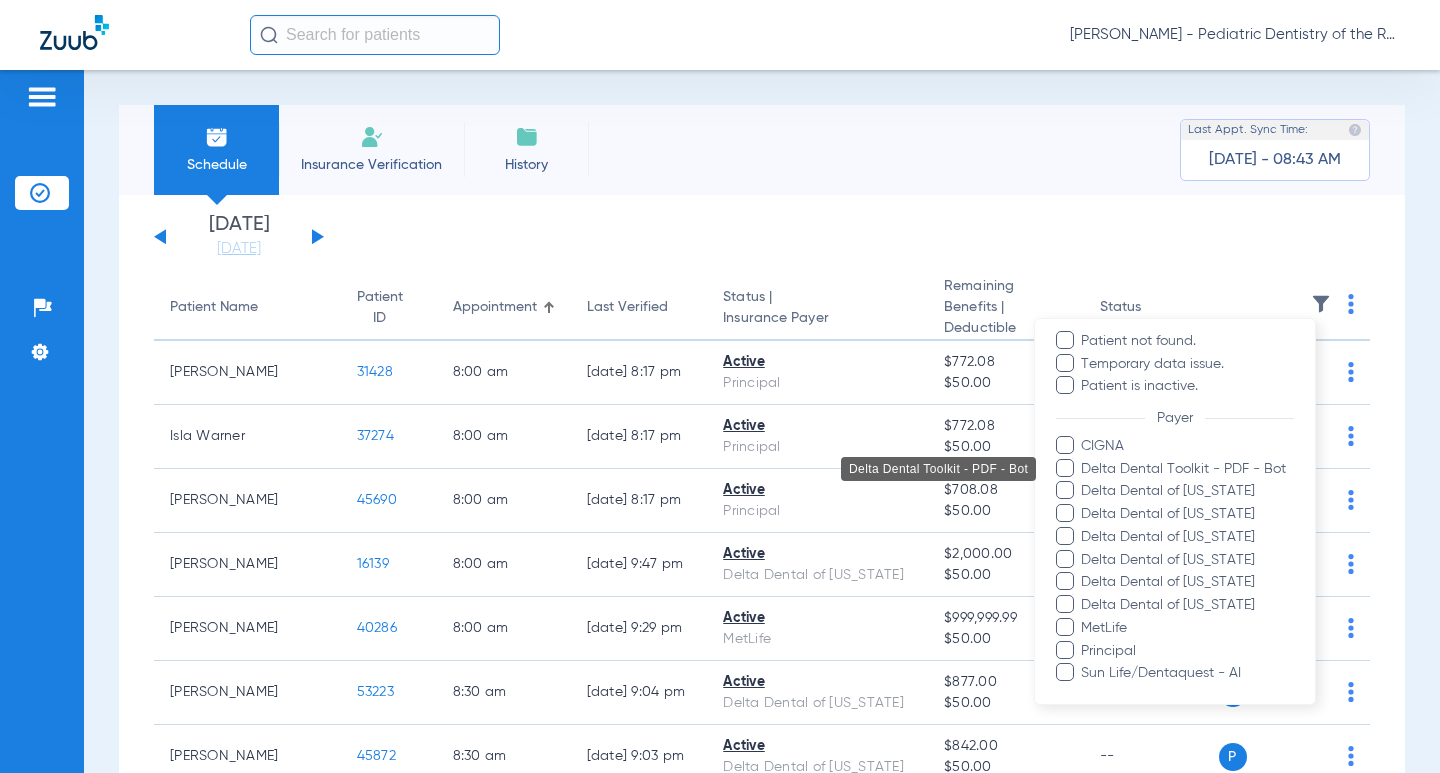 drag, startPoint x: 1175, startPoint y: 460, endPoint x: 1172, endPoint y: 473, distance: 13.341664 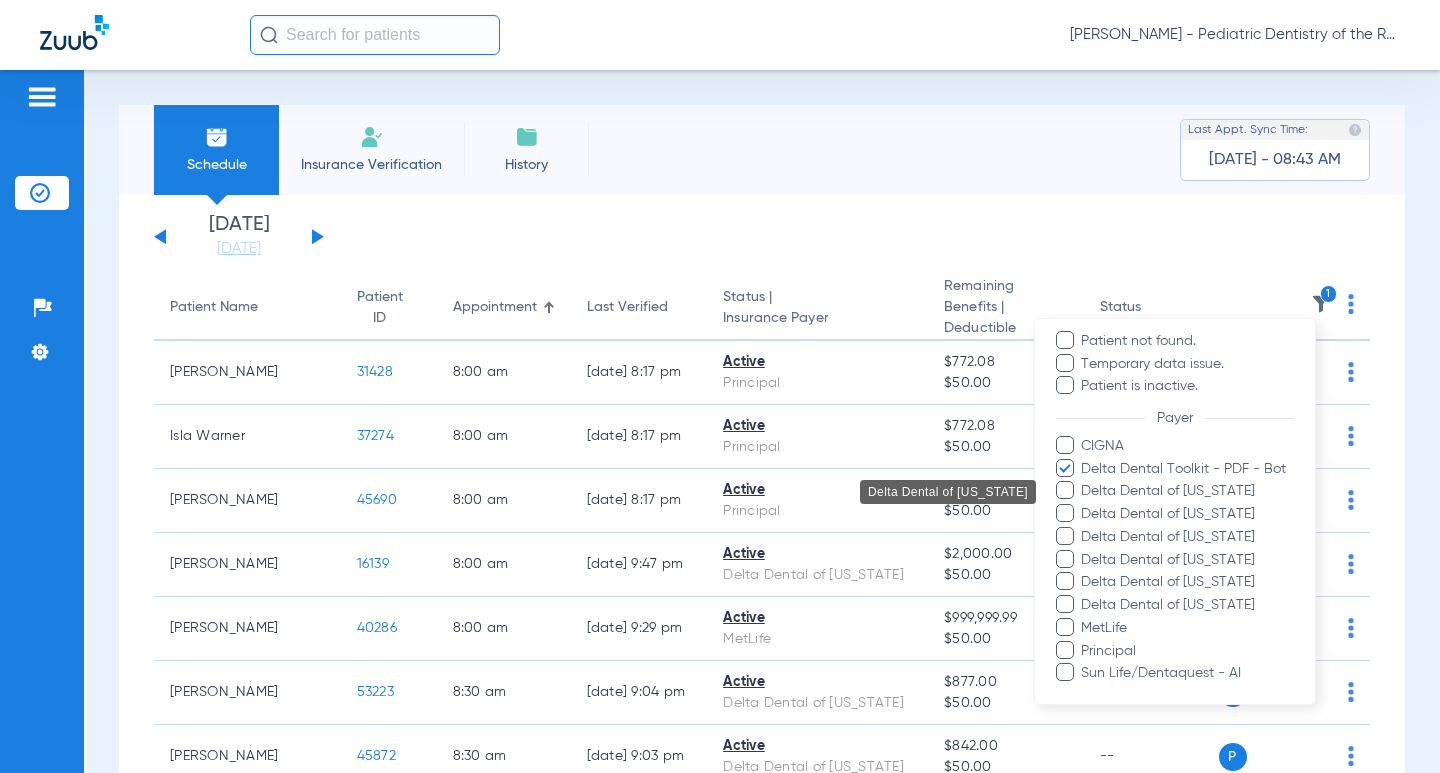 click on "Delta Dental of [US_STATE]" at bounding box center (1187, 491) 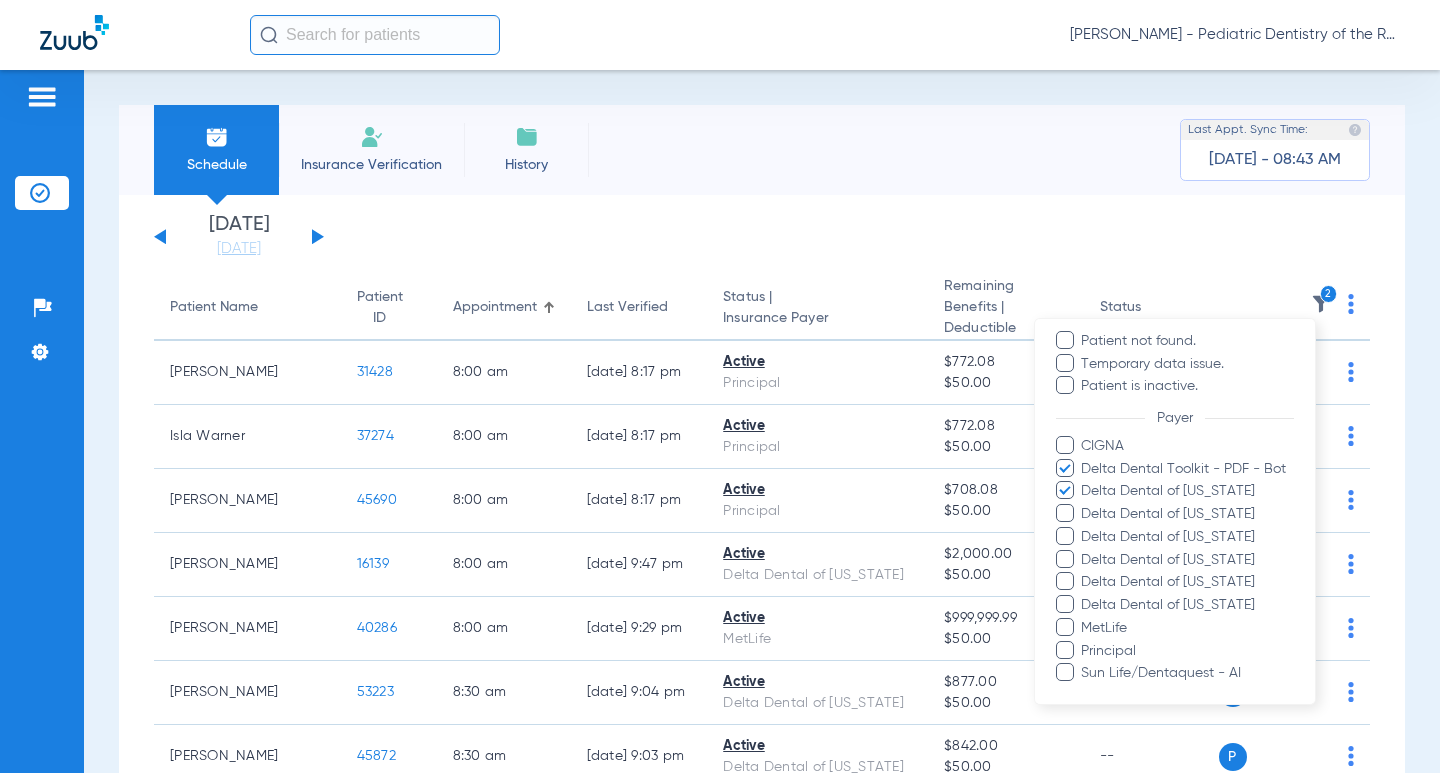 click on "CIGNA   Delta Dental Toolkit - PDF - Bot   Delta Dental of [US_STATE]   Delta Dental of [US_STATE]   Delta Dental of [US_STATE]   Delta Dental of [US_STATE]   Delta Dental of [US_STATE]   Delta Dental of [US_STATE]   MetLife   Principal   Sun Life/Dentaquest - AI" at bounding box center [1175, 560] 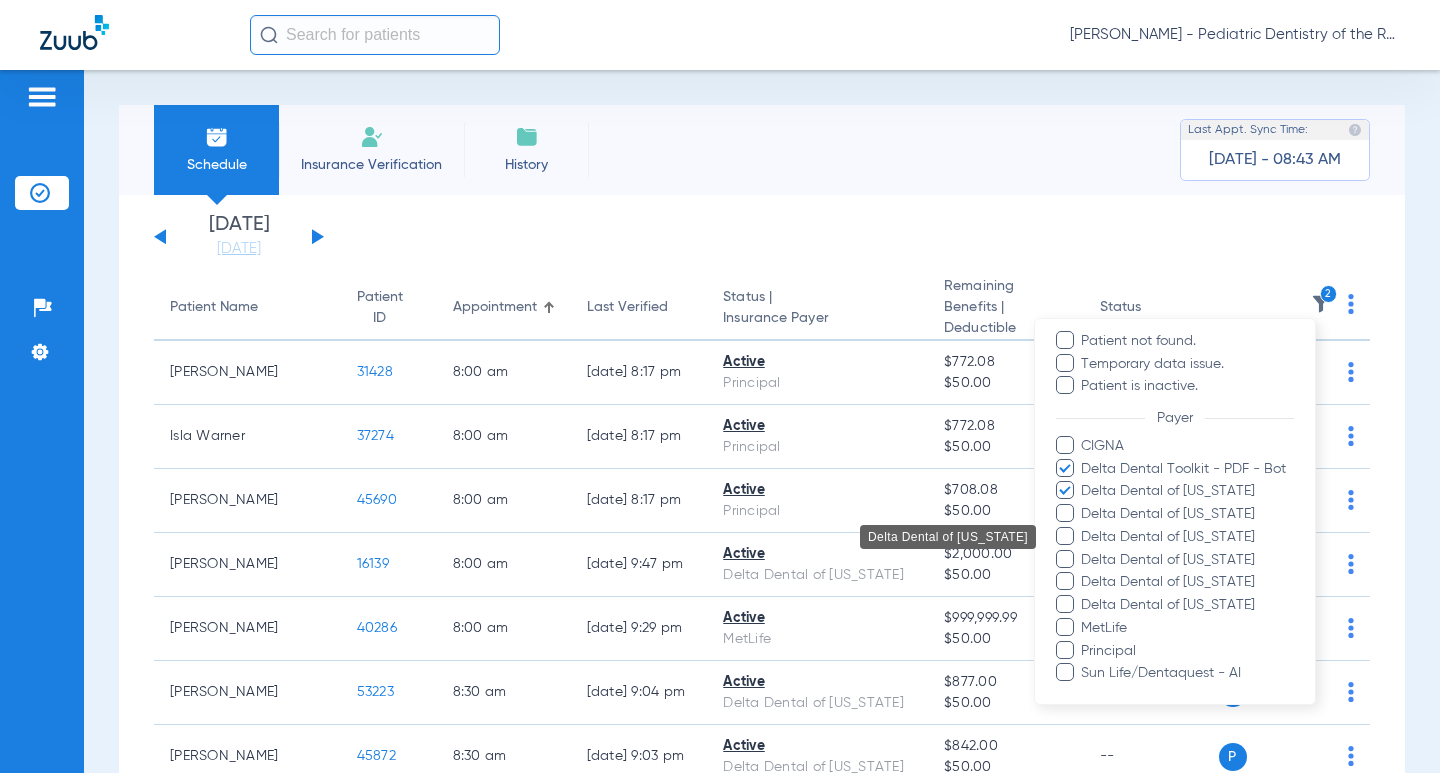 click on "Delta Dental of [US_STATE]" at bounding box center (1187, 537) 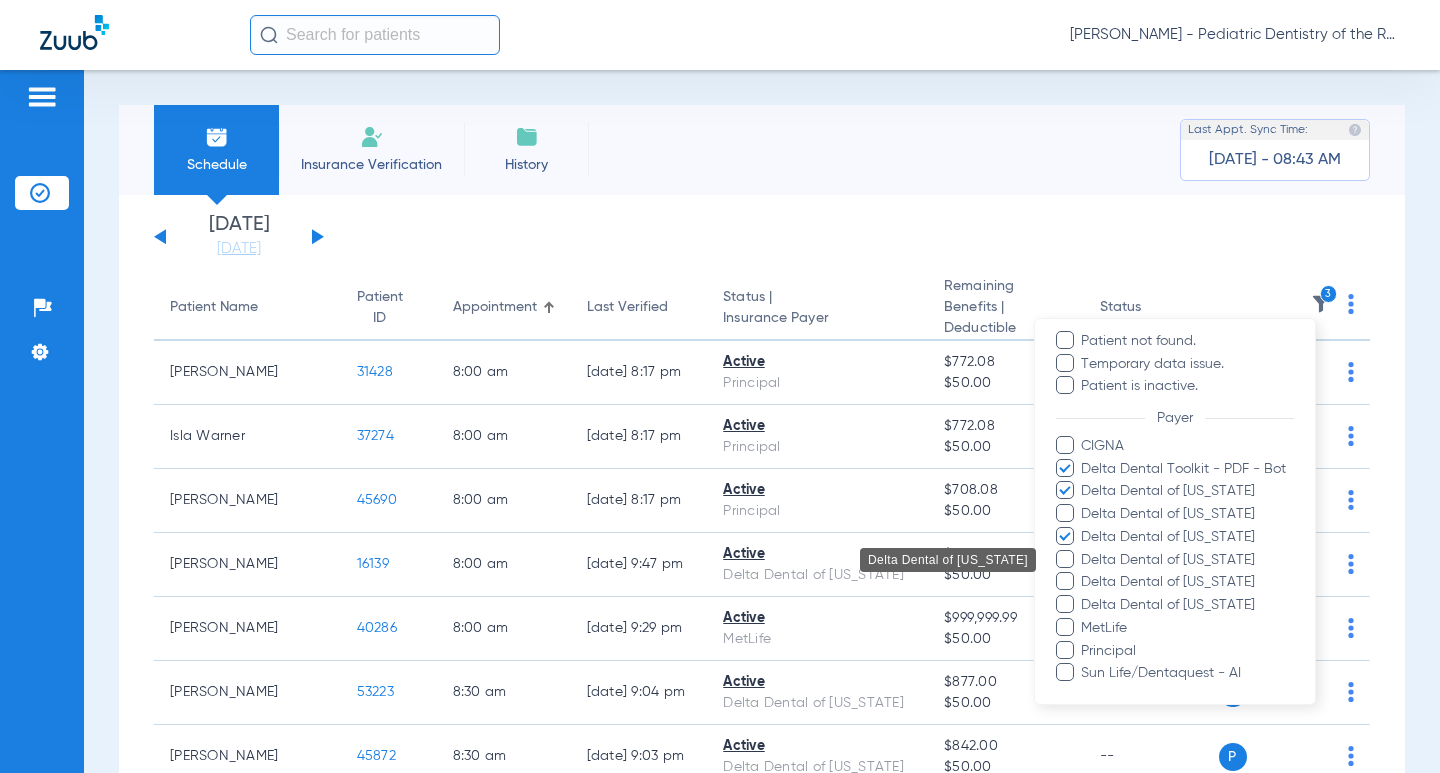 click on "Delta Dental of [US_STATE]" at bounding box center [1187, 560] 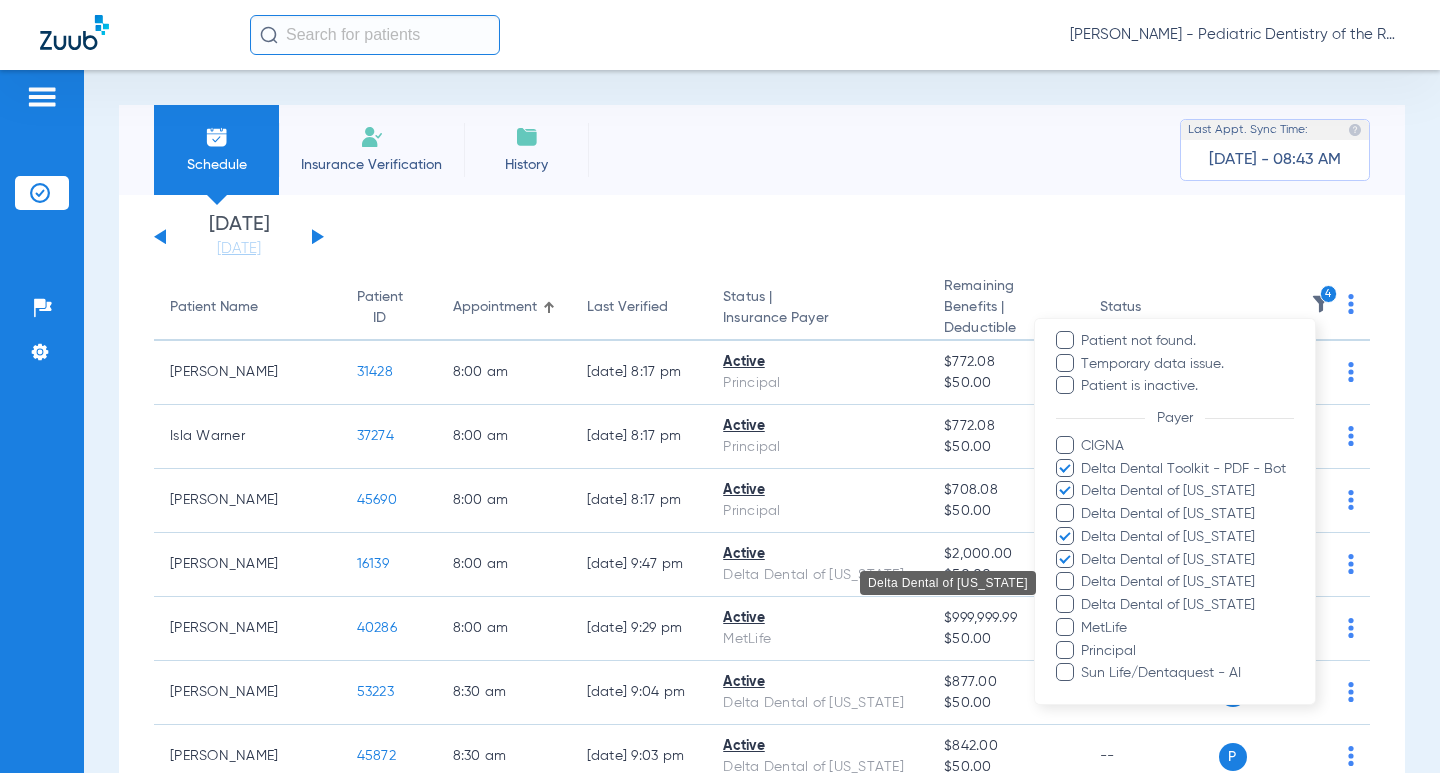 click on "Delta Dental of [US_STATE]" at bounding box center (1187, 582) 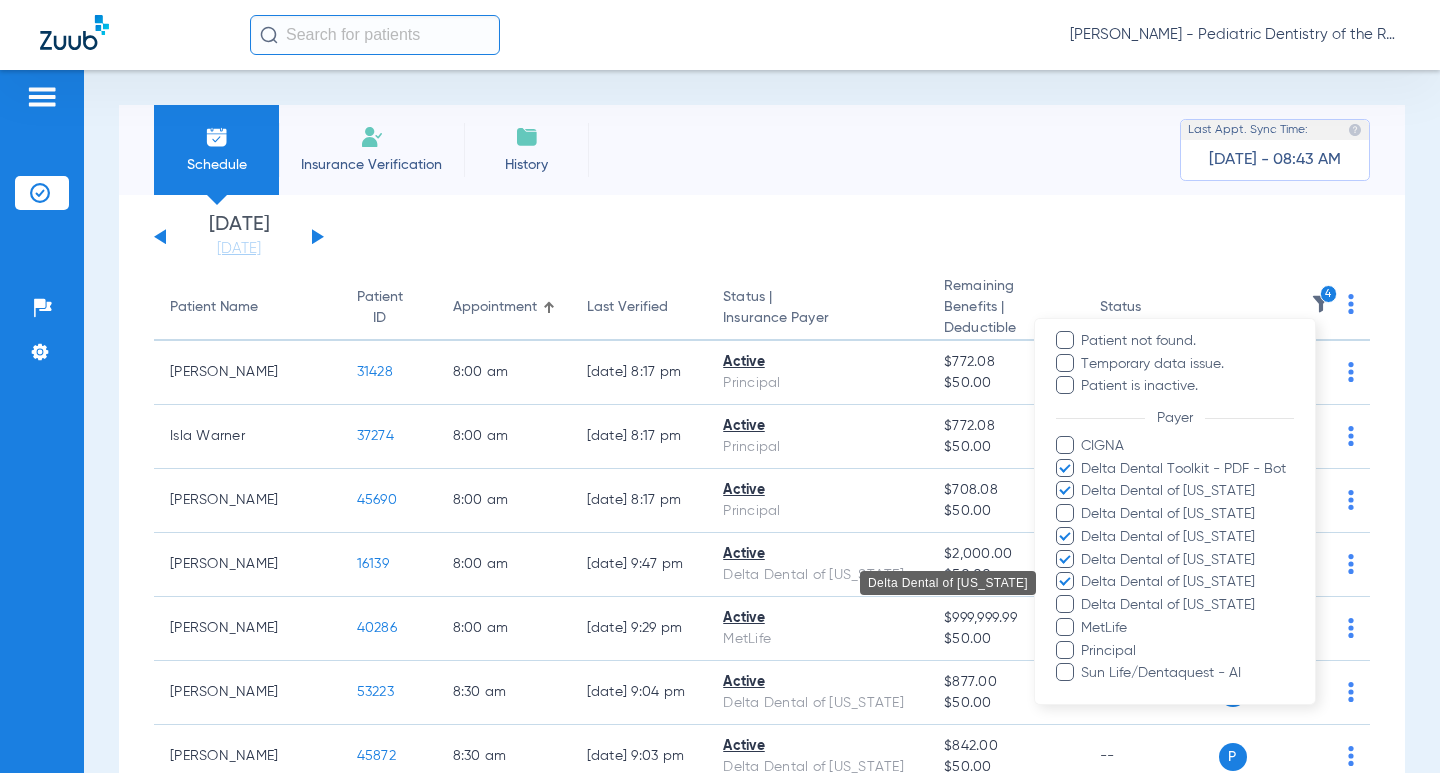 click on "Delta Dental of [US_STATE]" at bounding box center (1187, 605) 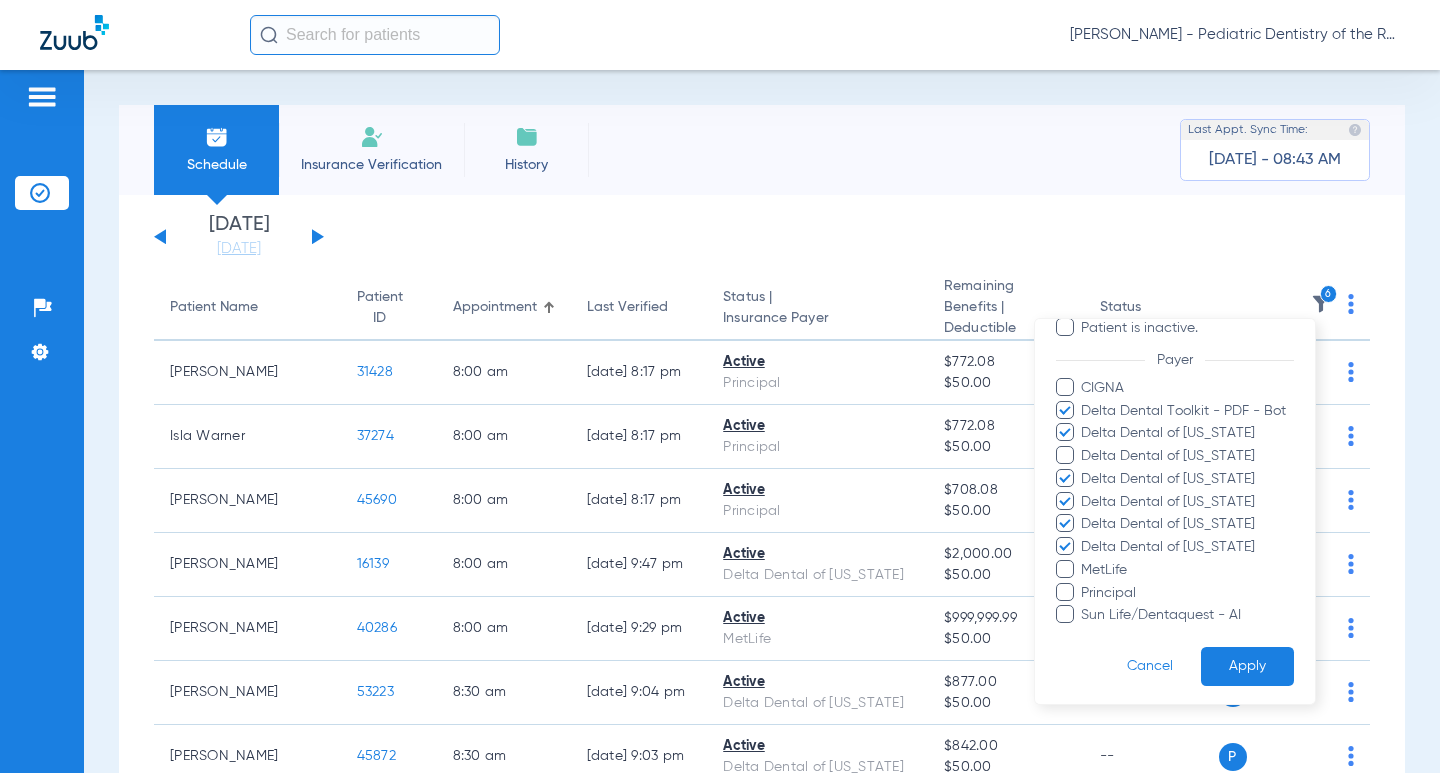 scroll, scrollTop: 261, scrollLeft: 0, axis: vertical 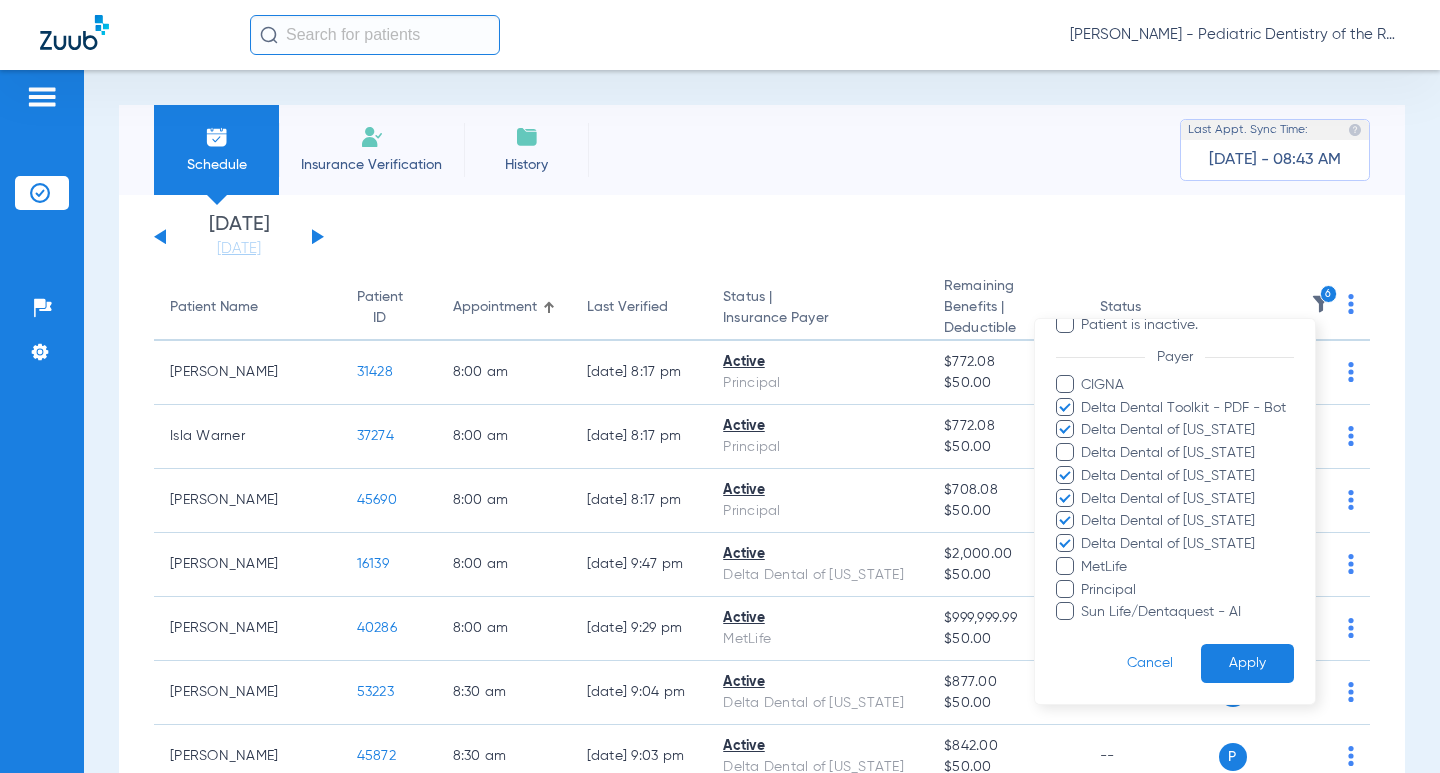 click on "Apply" at bounding box center [1247, 663] 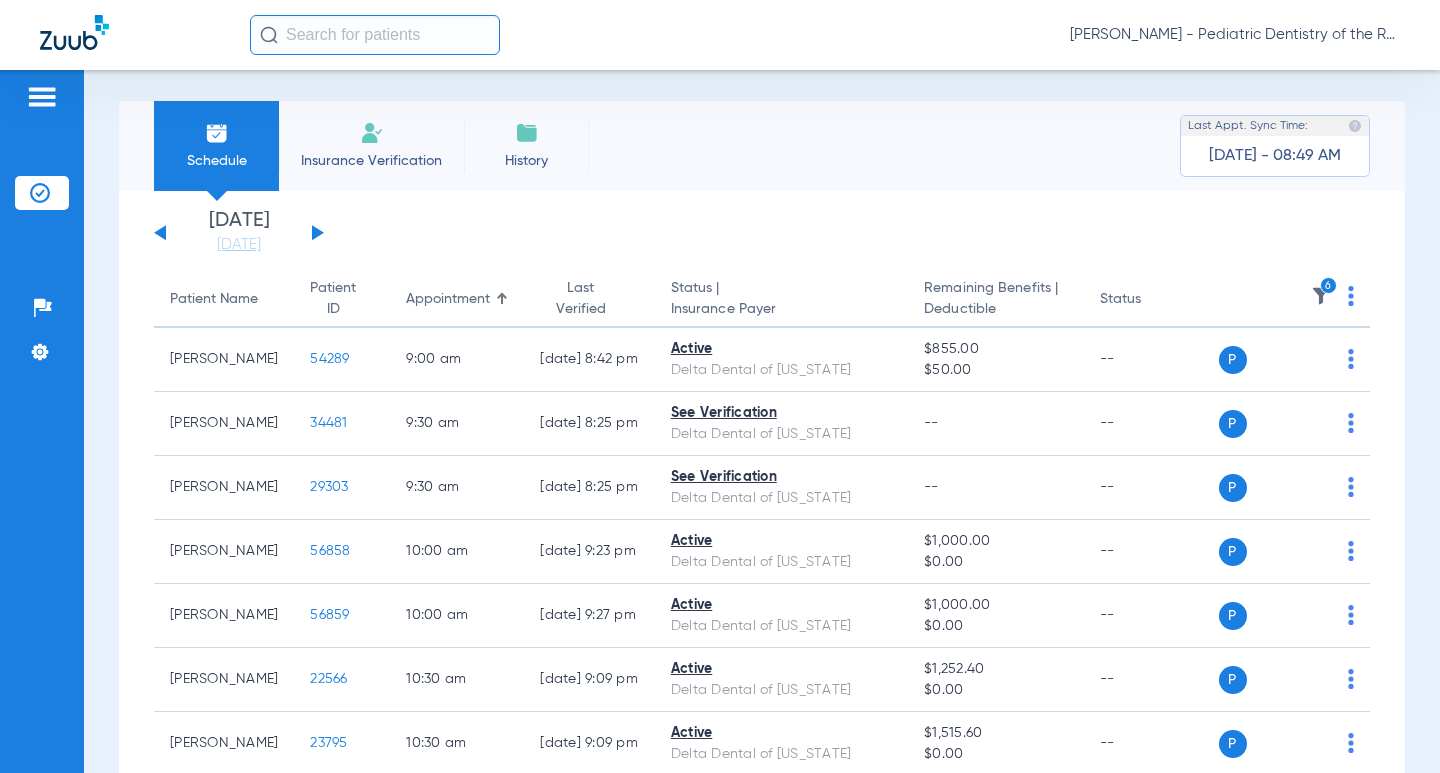 scroll, scrollTop: 0, scrollLeft: 0, axis: both 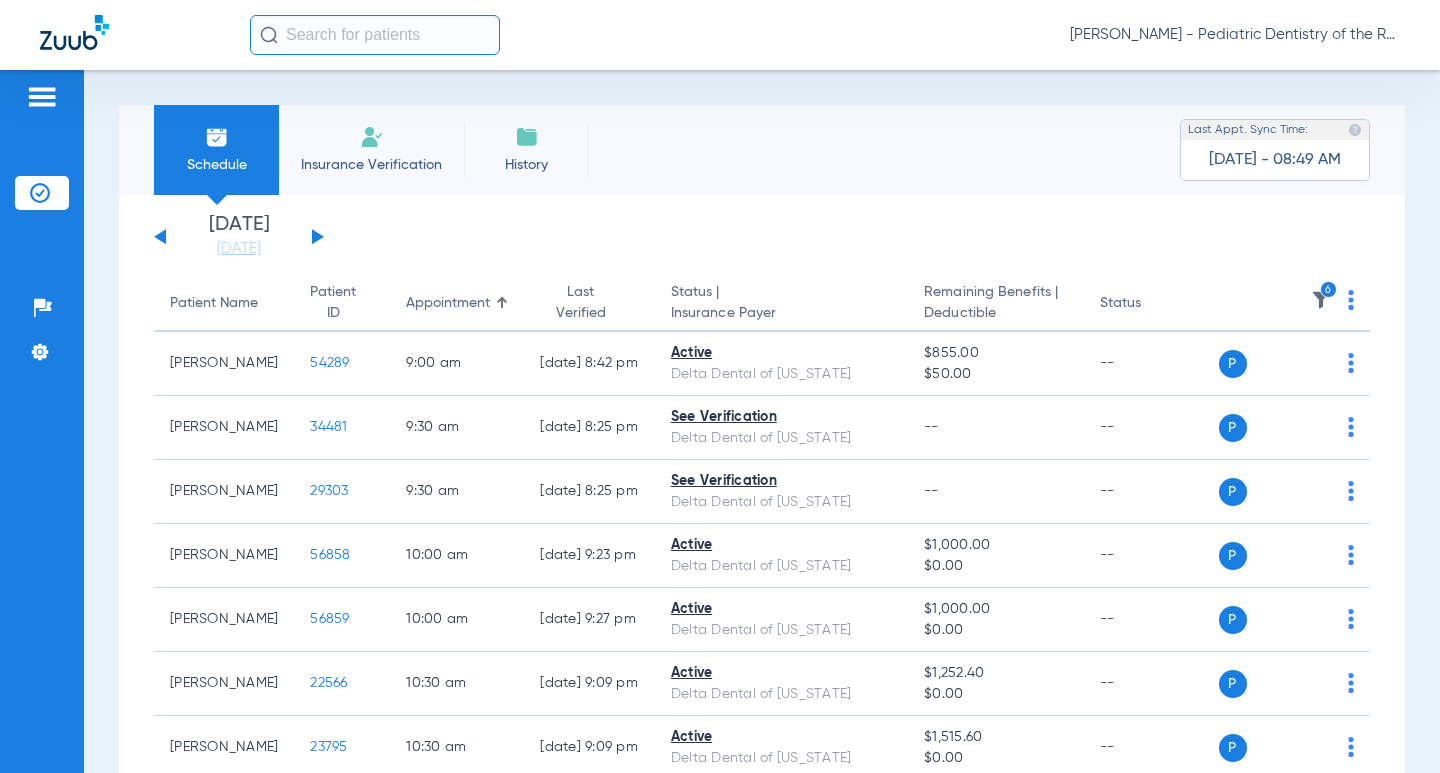 click 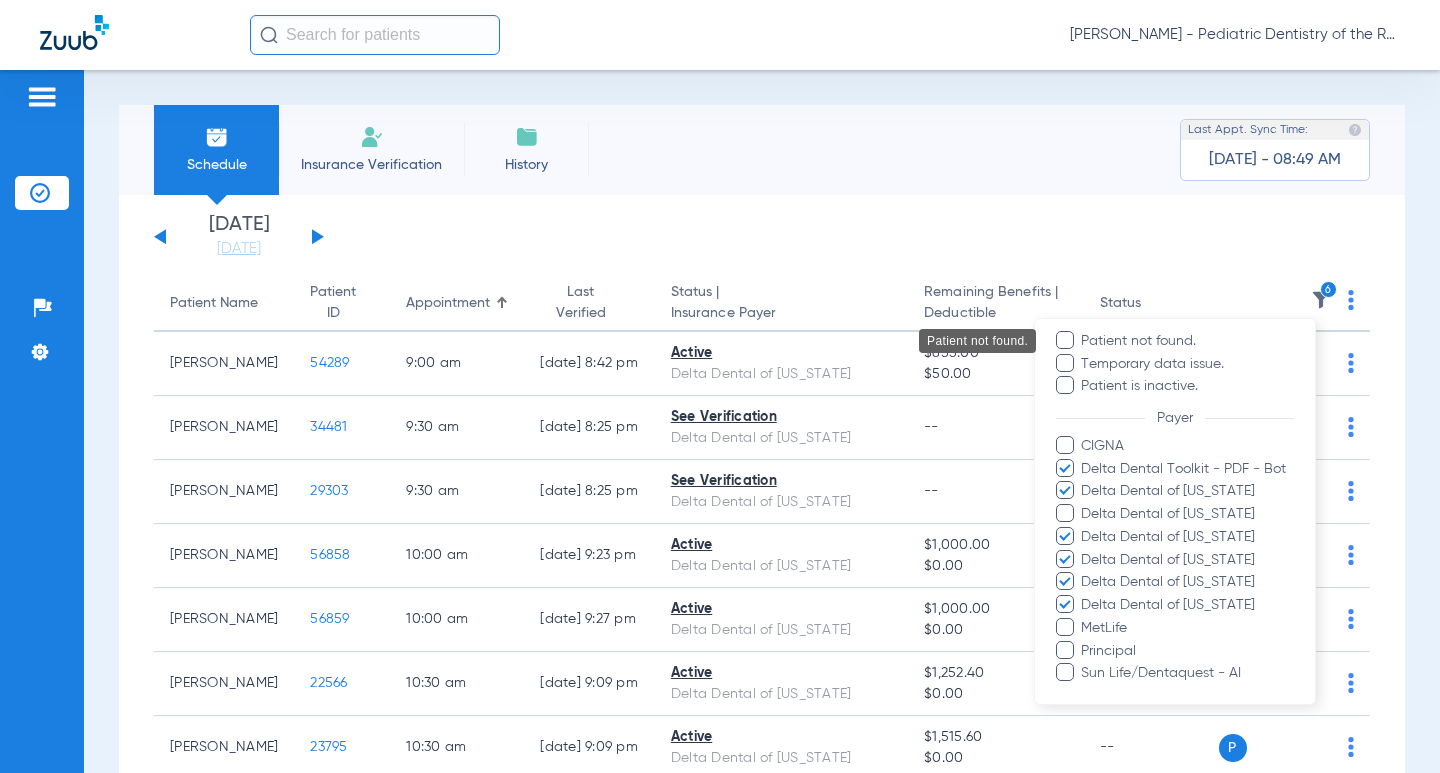 scroll, scrollTop: 0, scrollLeft: 0, axis: both 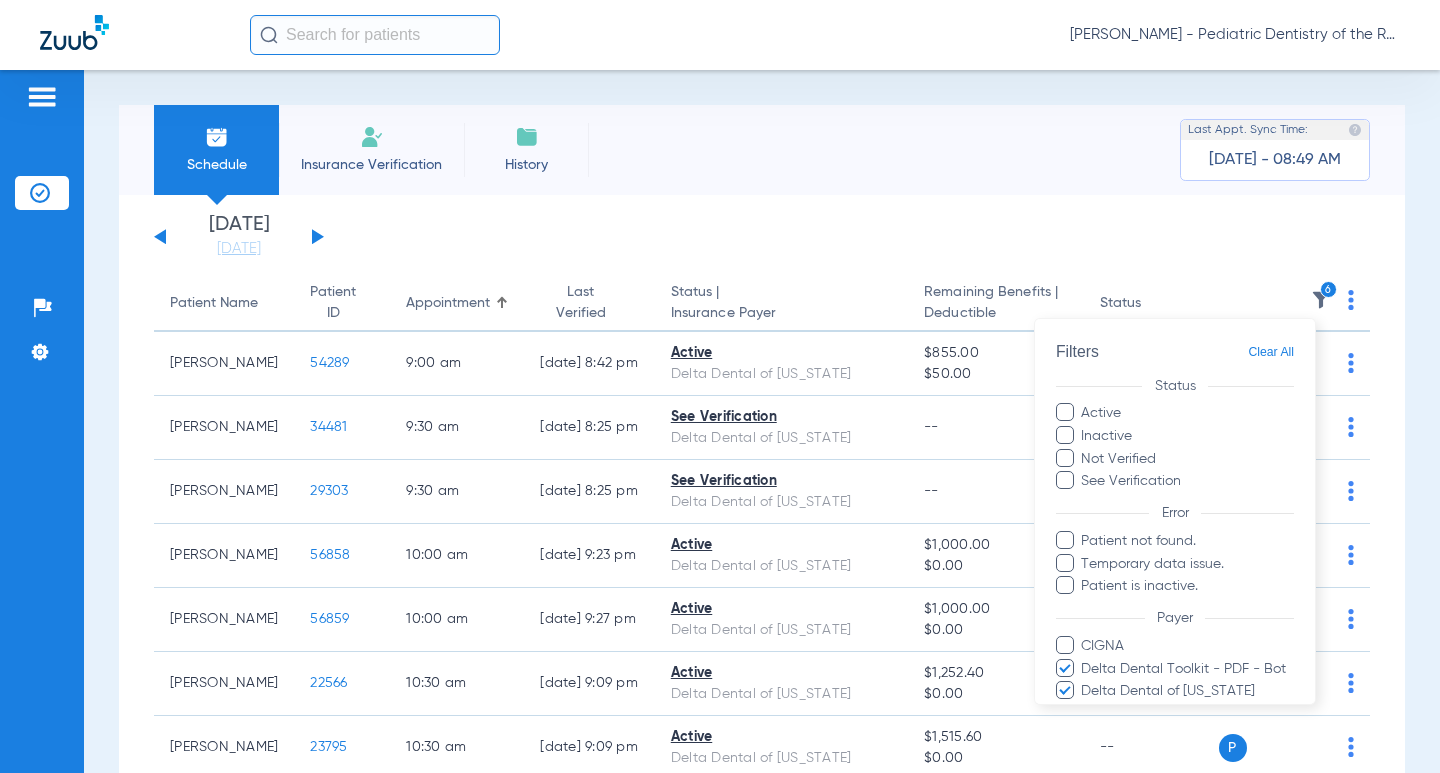 click on "Clear All" at bounding box center [1271, 352] 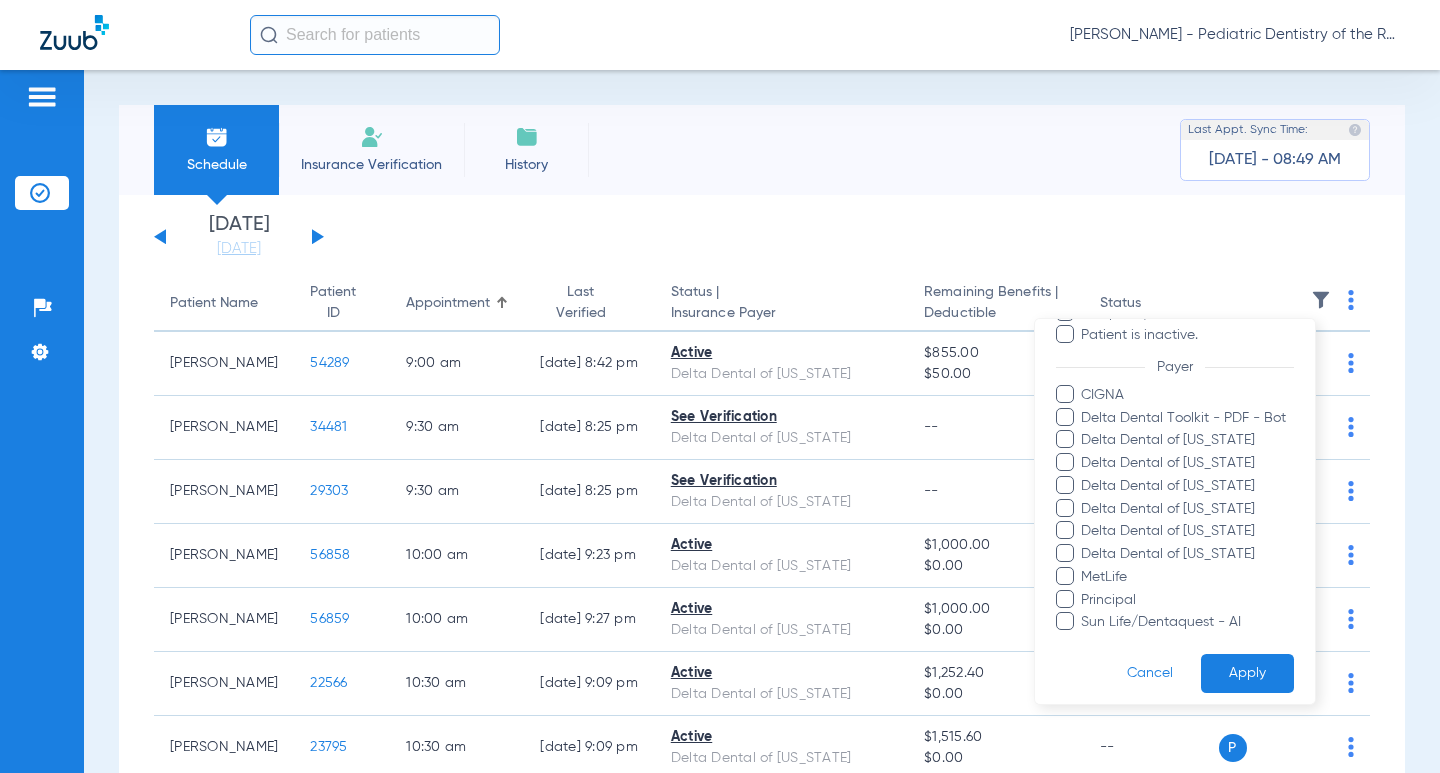 scroll, scrollTop: 261, scrollLeft: 0, axis: vertical 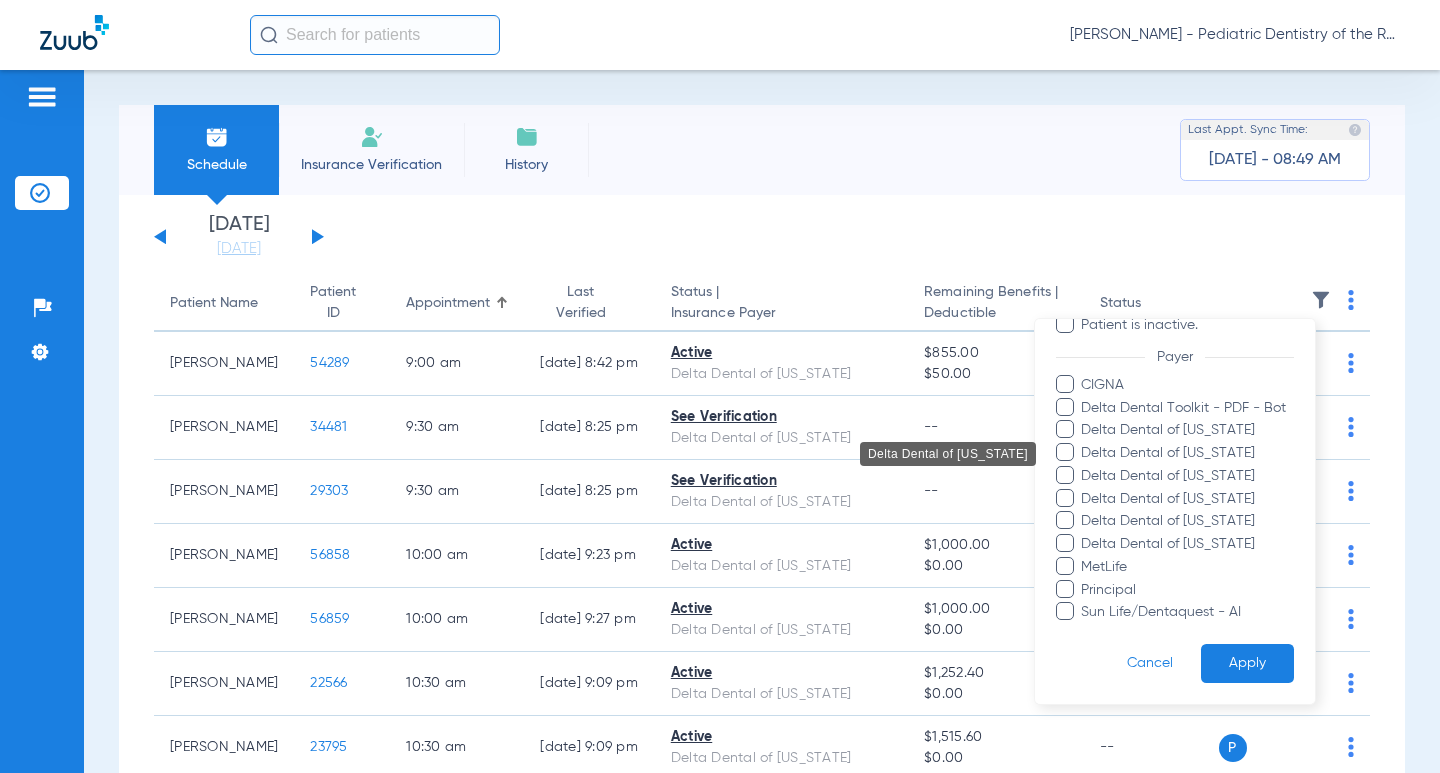 click on "Delta Dental of [US_STATE]" at bounding box center [1187, 453] 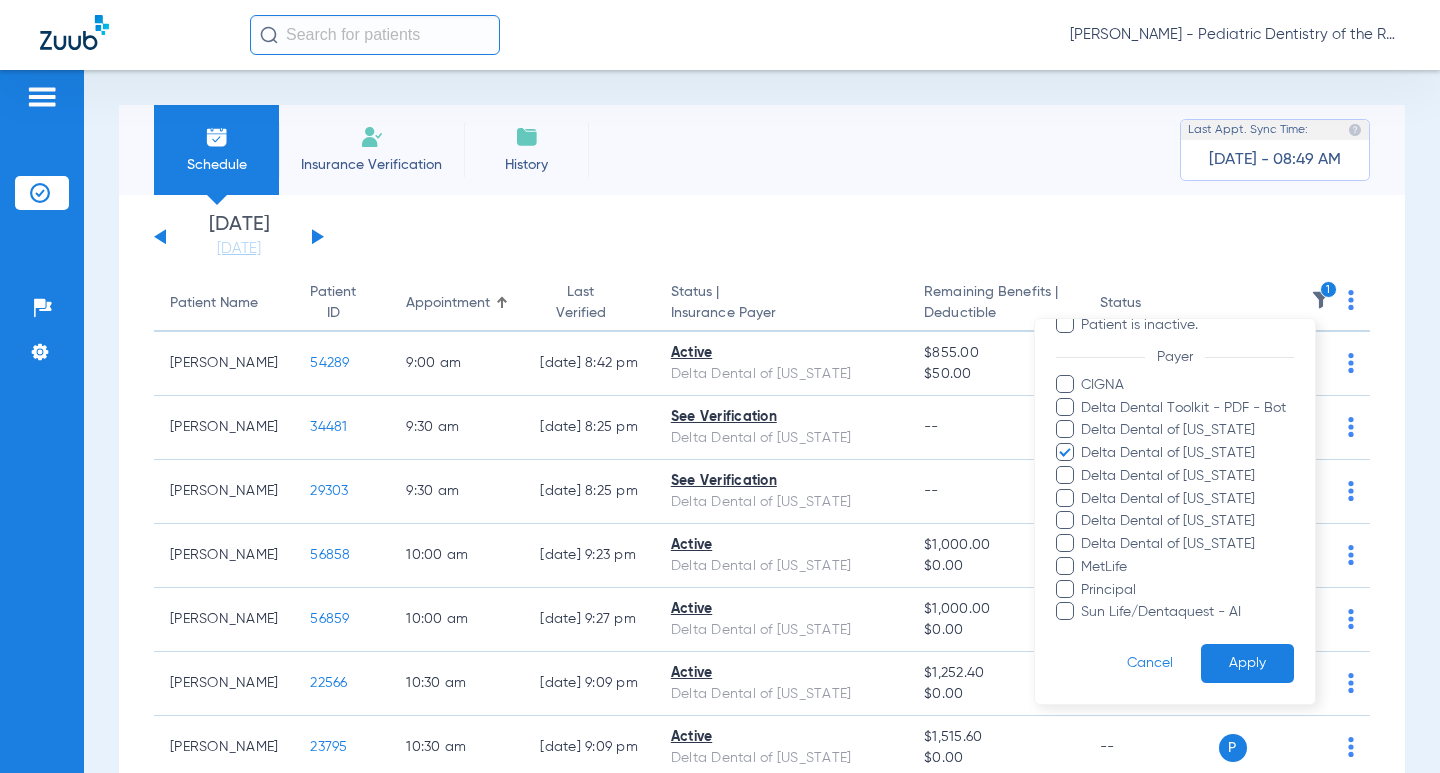 click on "Apply" at bounding box center (1247, 663) 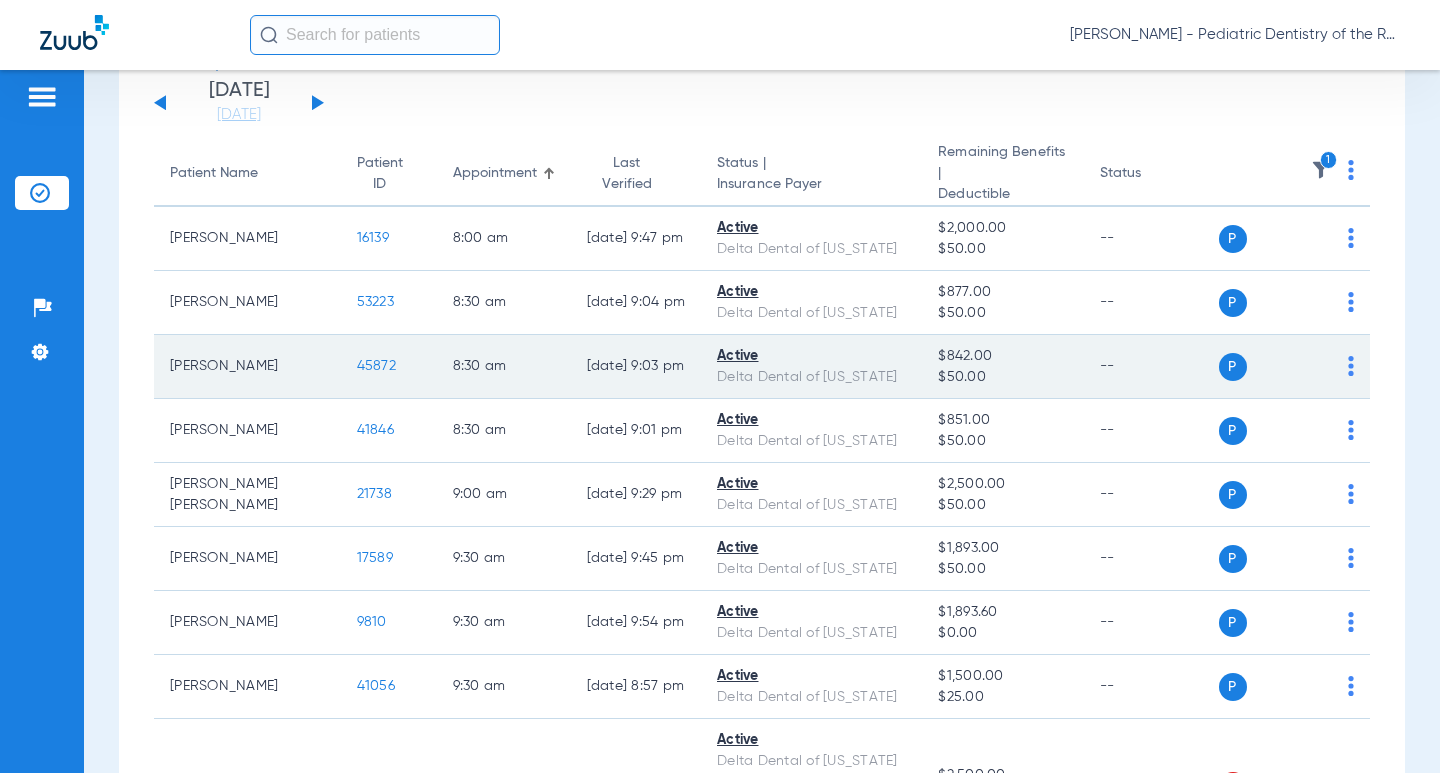 scroll, scrollTop: 100, scrollLeft: 0, axis: vertical 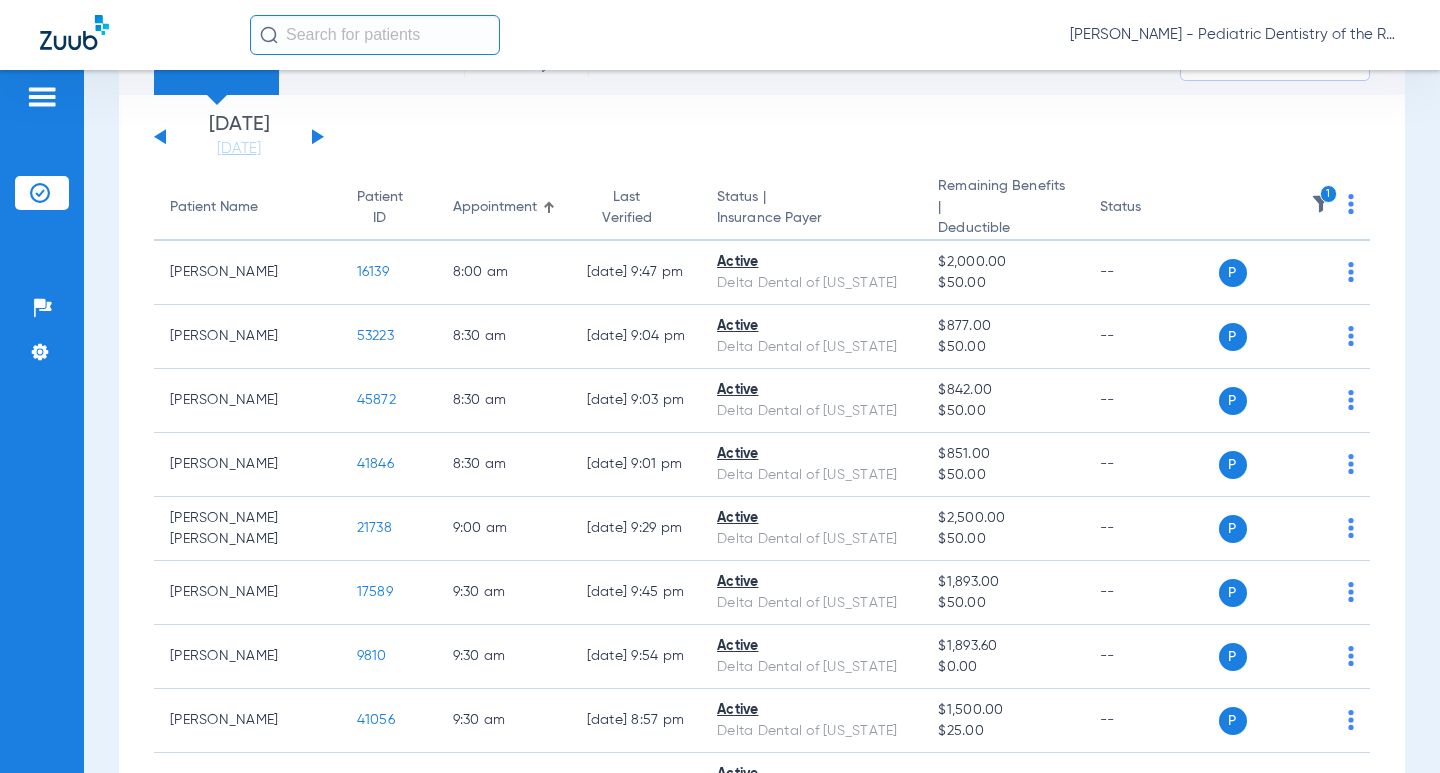 click on "1" 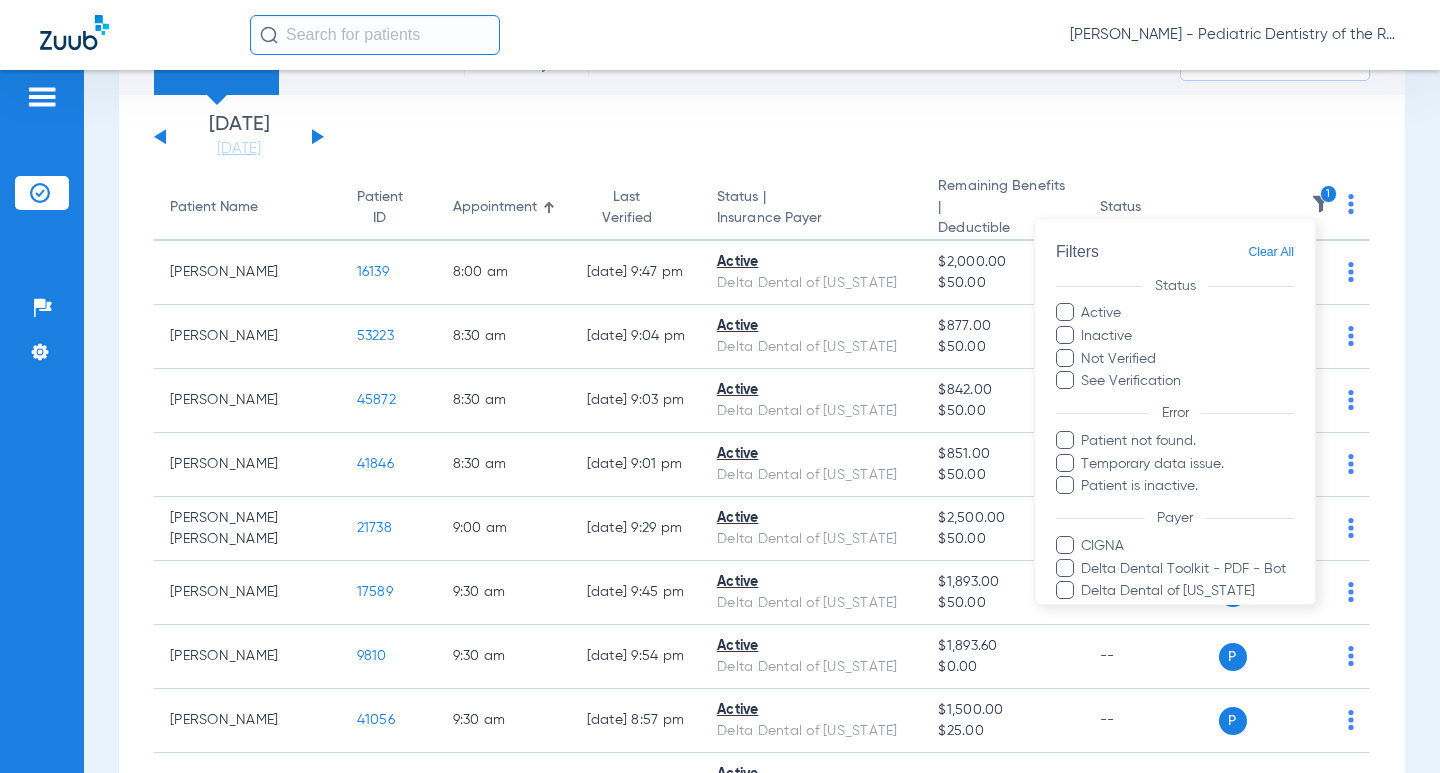 click on "Clear All" at bounding box center [1271, 252] 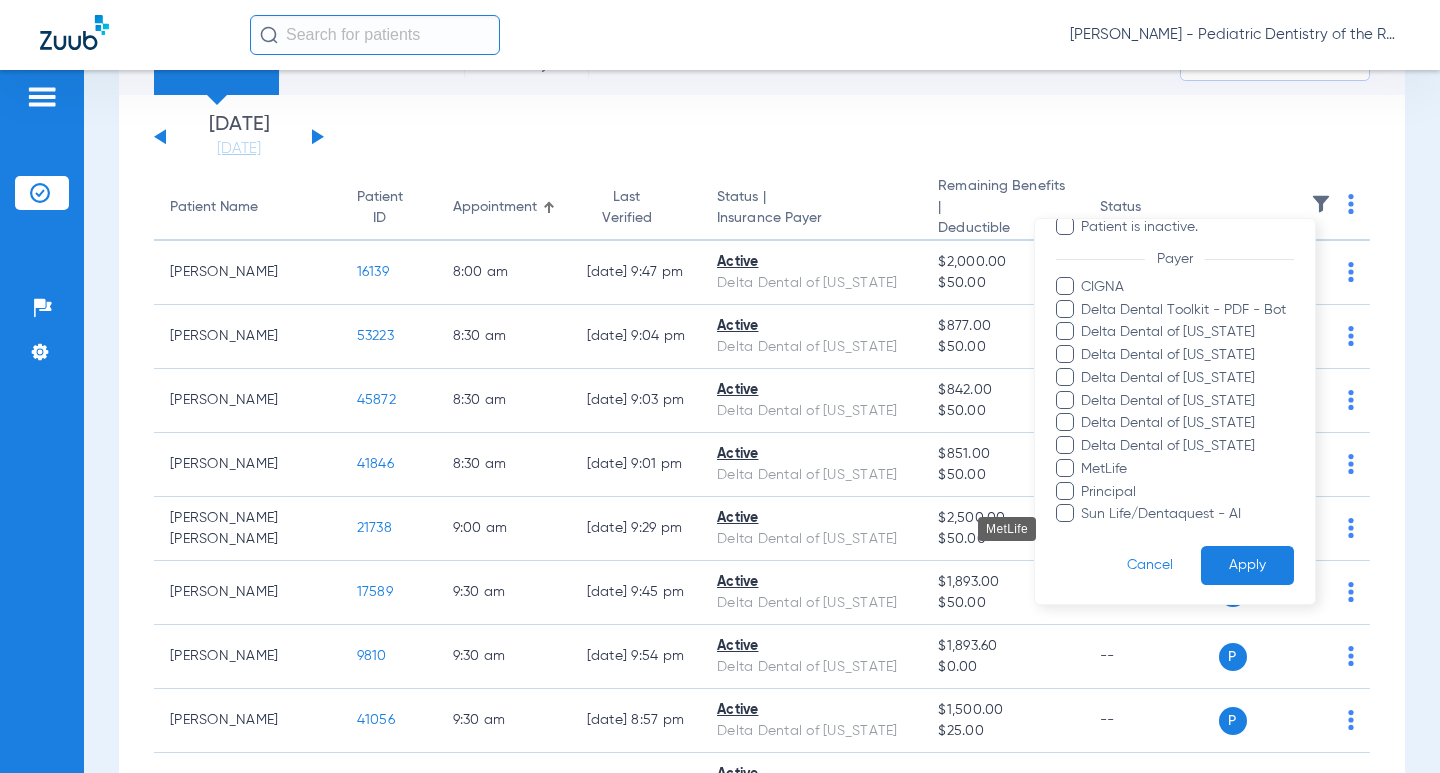 scroll, scrollTop: 261, scrollLeft: 0, axis: vertical 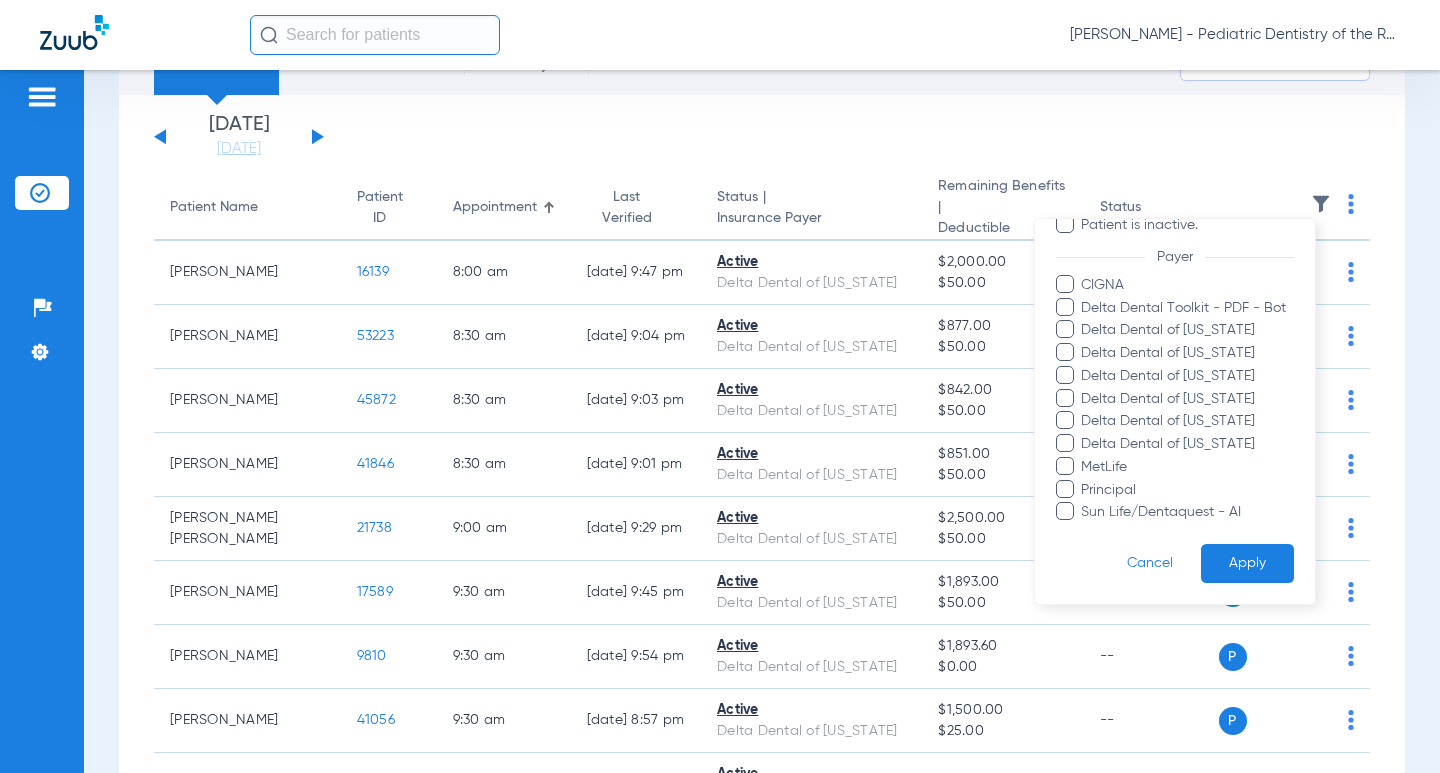 click on "Apply" at bounding box center [1247, 563] 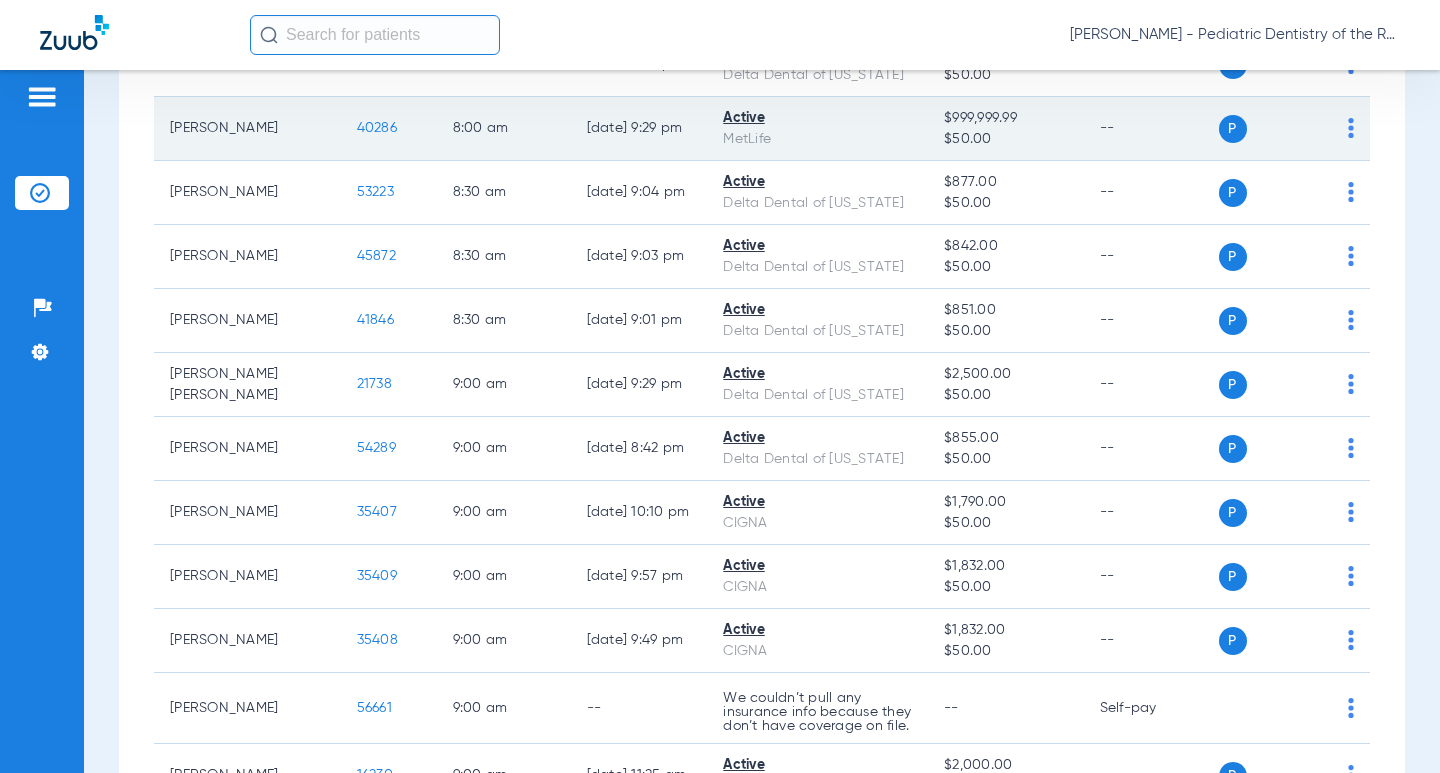 scroll, scrollTop: 0, scrollLeft: 0, axis: both 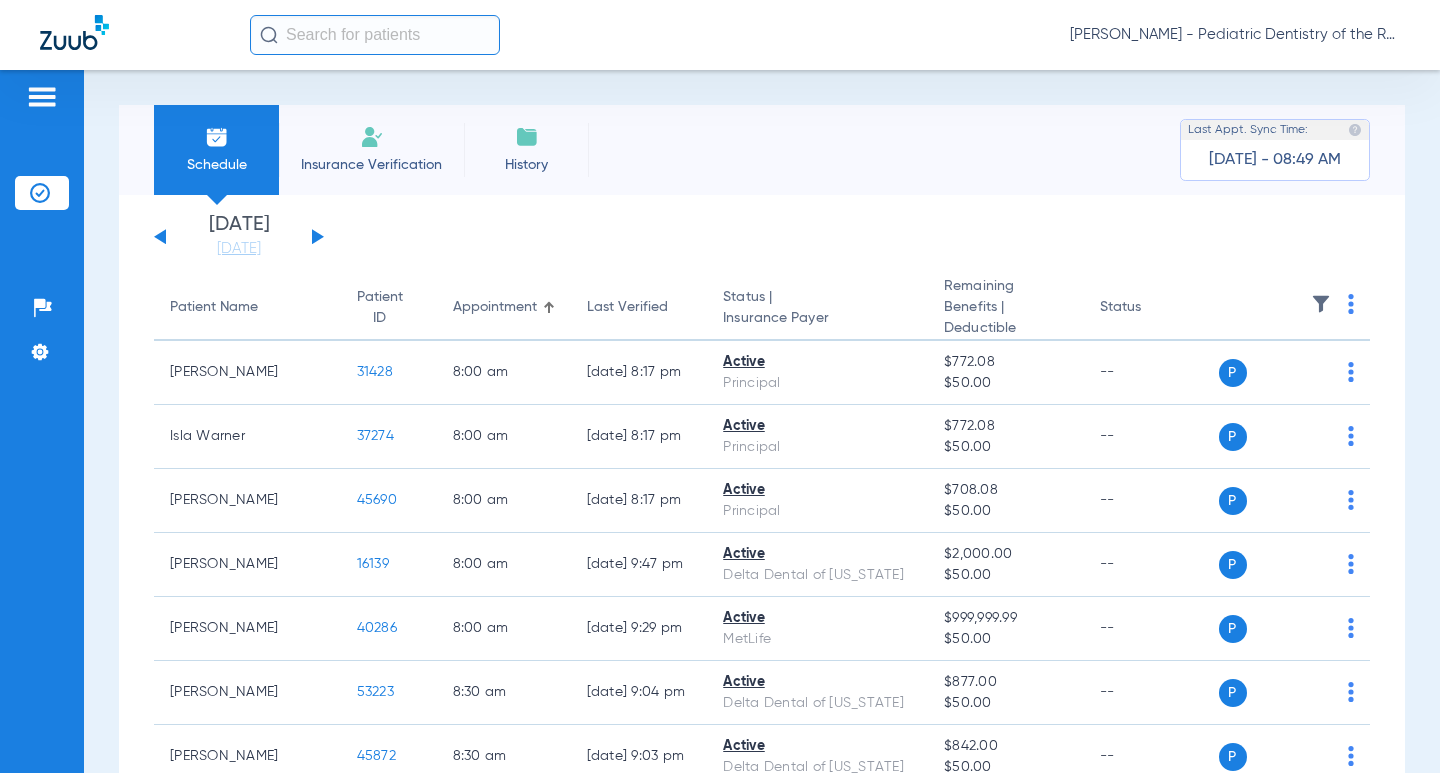 click 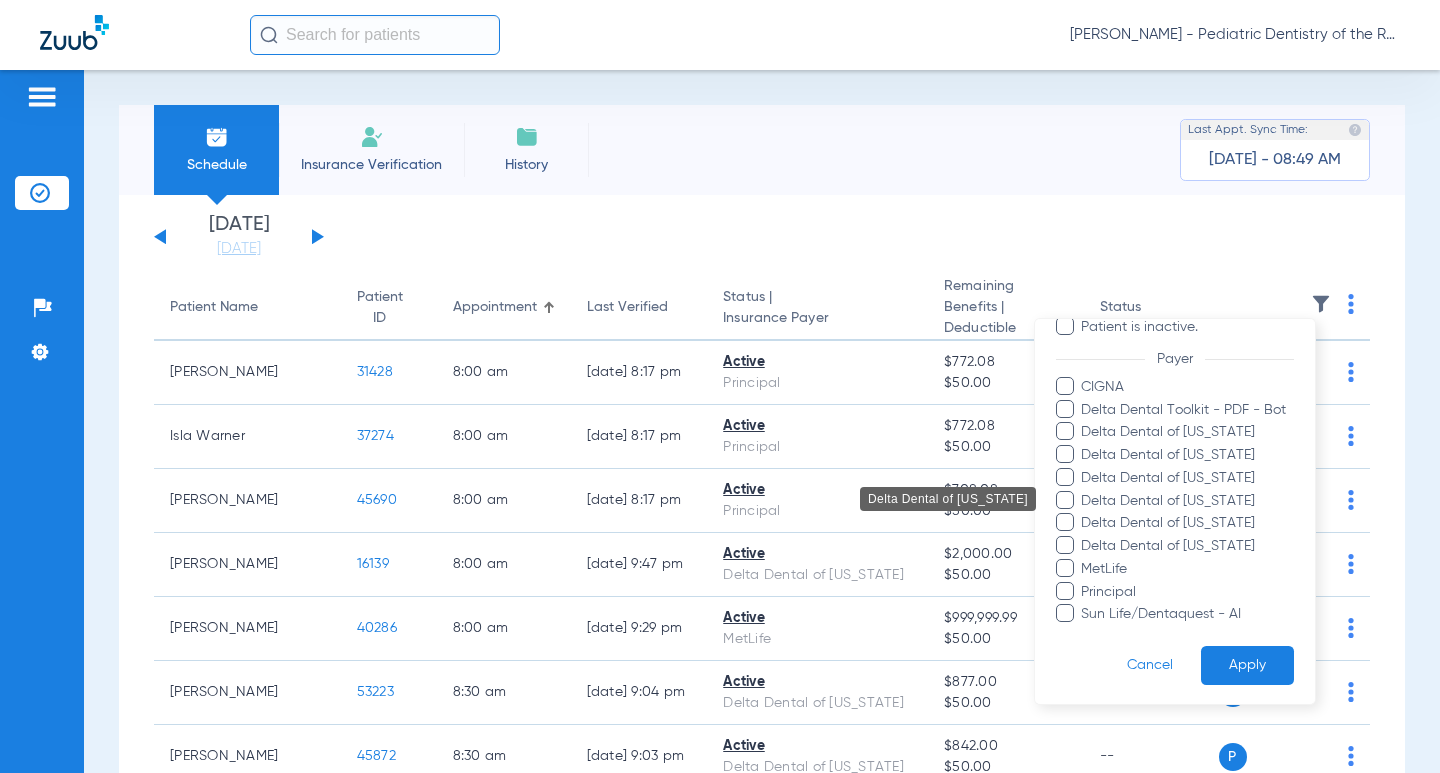 scroll, scrollTop: 261, scrollLeft: 0, axis: vertical 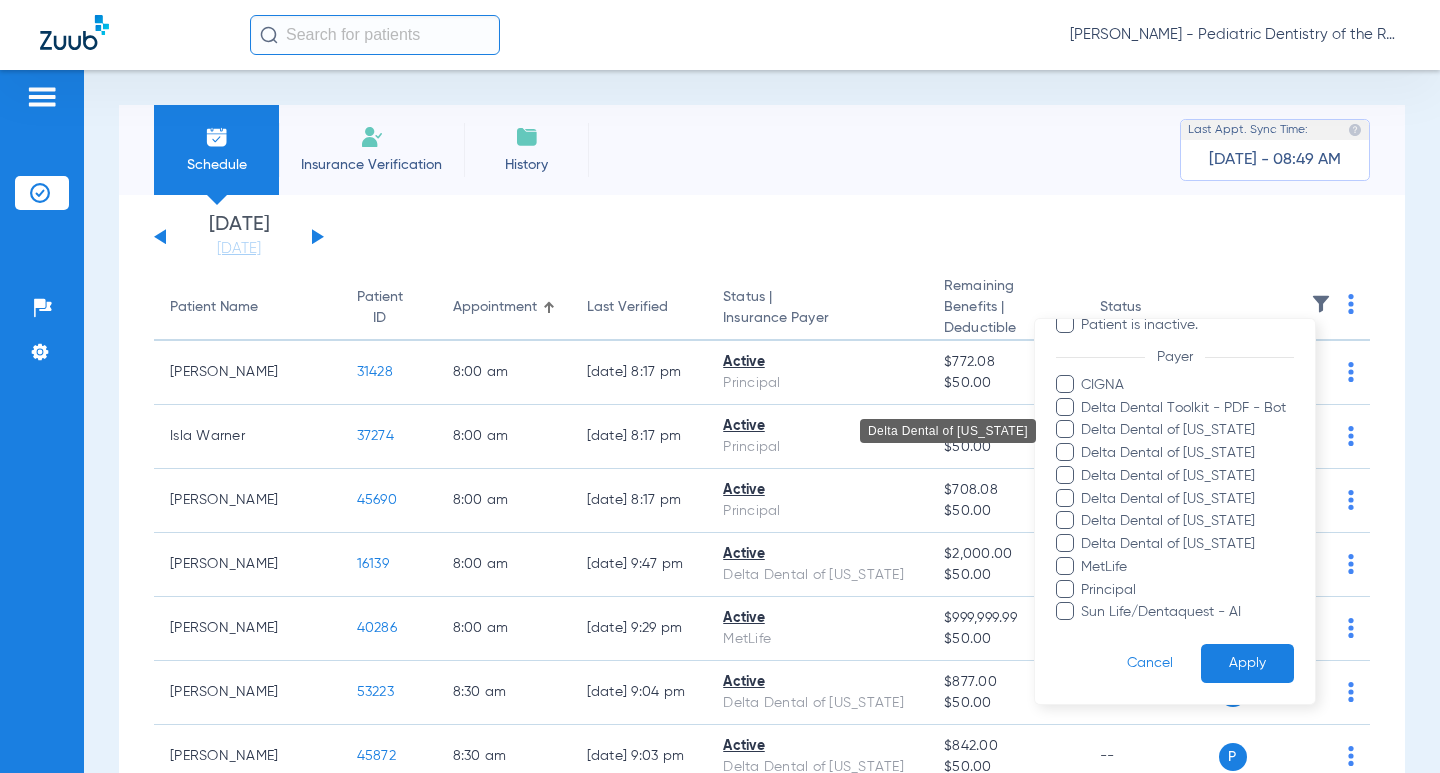click on "Delta Dental of [US_STATE]" at bounding box center (1187, 430) 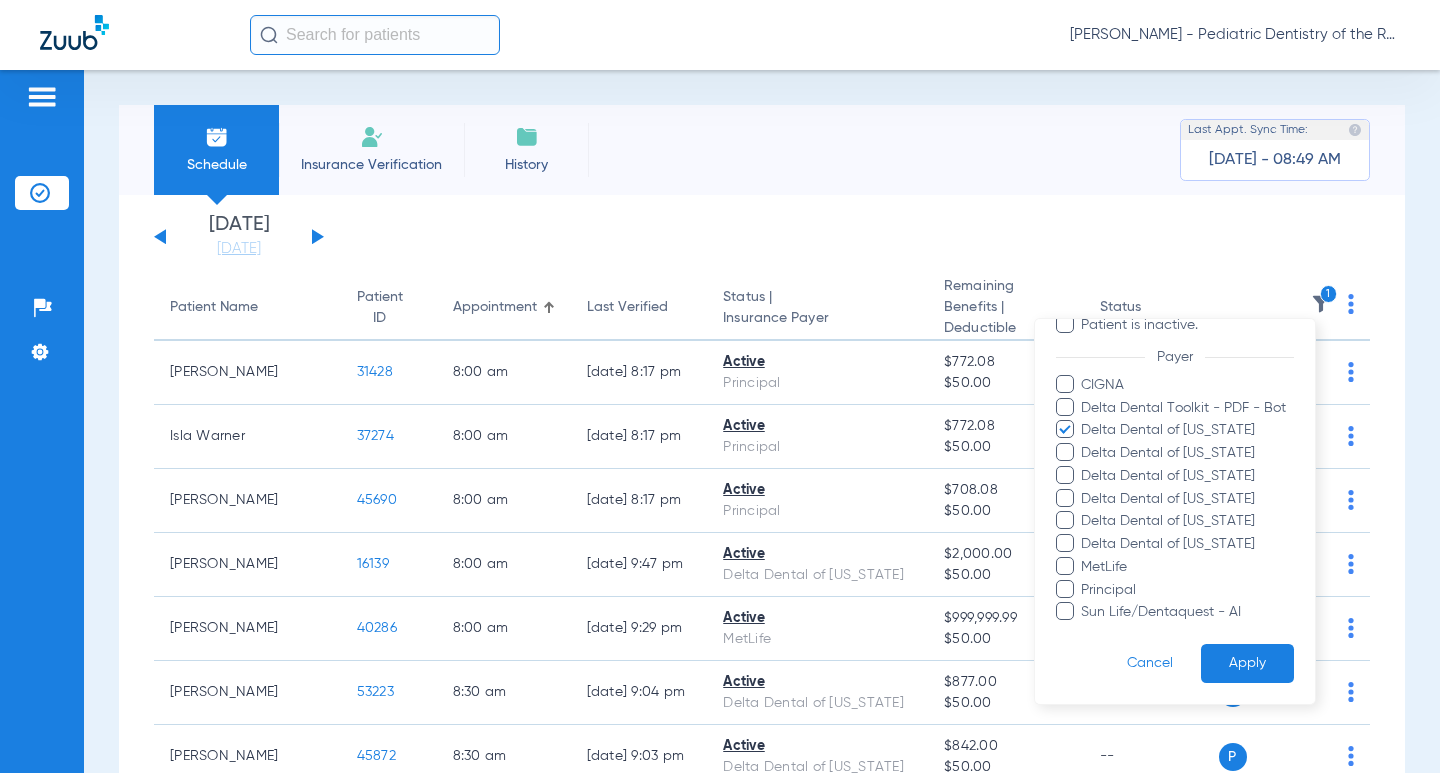 click on "CIGNA   Delta Dental Toolkit - PDF - Bot   Delta Dental of [US_STATE]   Delta Dental of [US_STATE]   Delta Dental of [US_STATE]   Delta Dental of [US_STATE]   Delta Dental of [US_STATE]   Delta Dental of [US_STATE]   MetLife   Principal   Sun Life/Dentaquest - AI" at bounding box center (1175, 499) 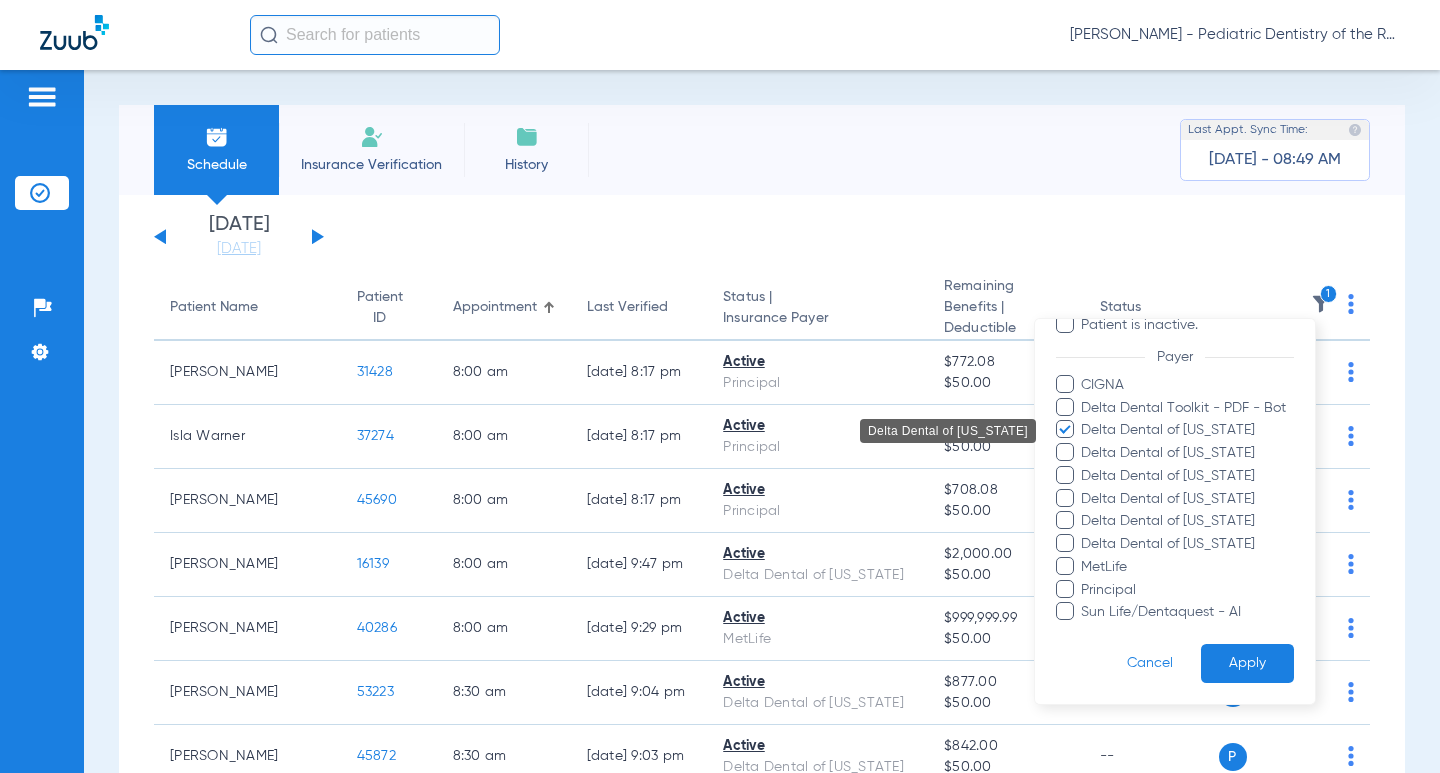 click on "Delta Dental of [US_STATE]" at bounding box center (1187, 430) 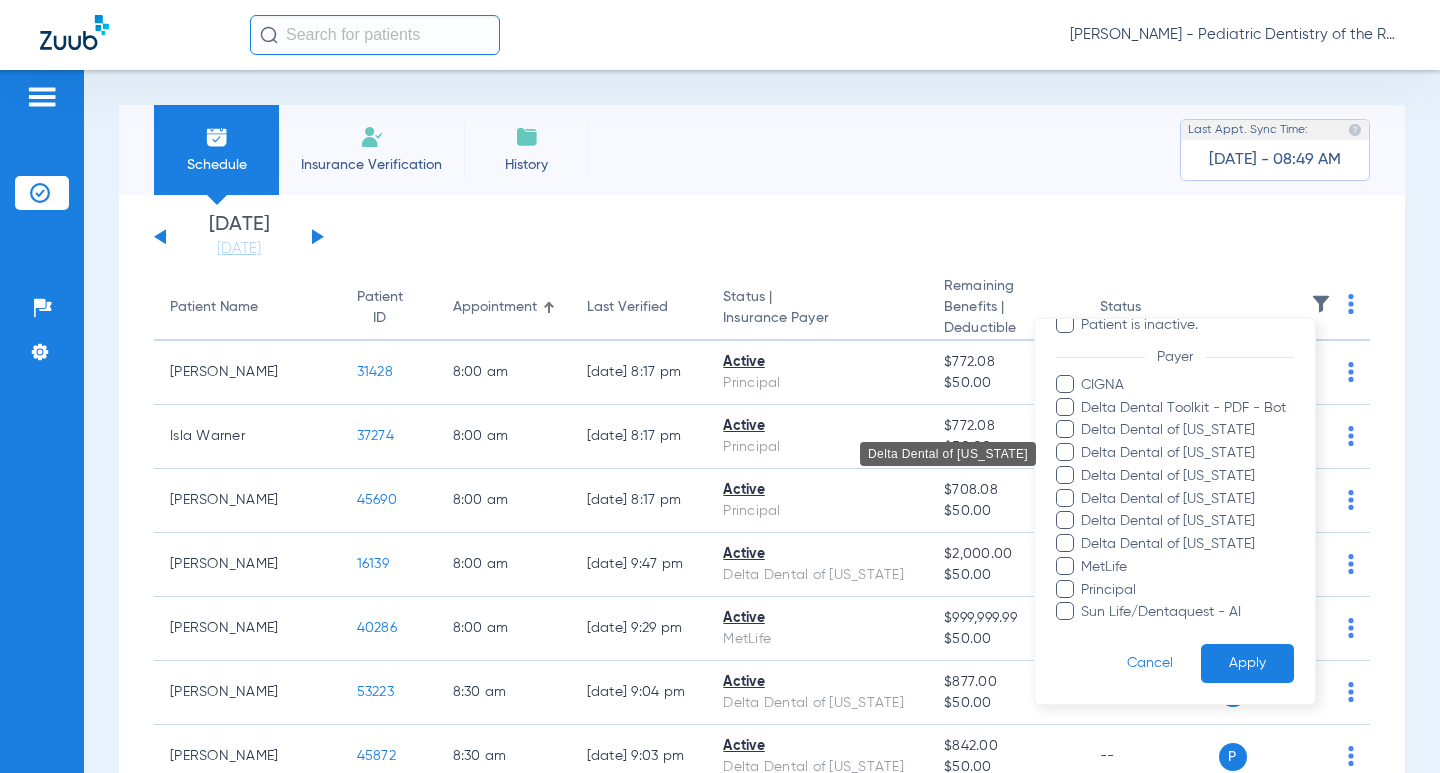 click on "Delta Dental of [US_STATE]" at bounding box center [1187, 453] 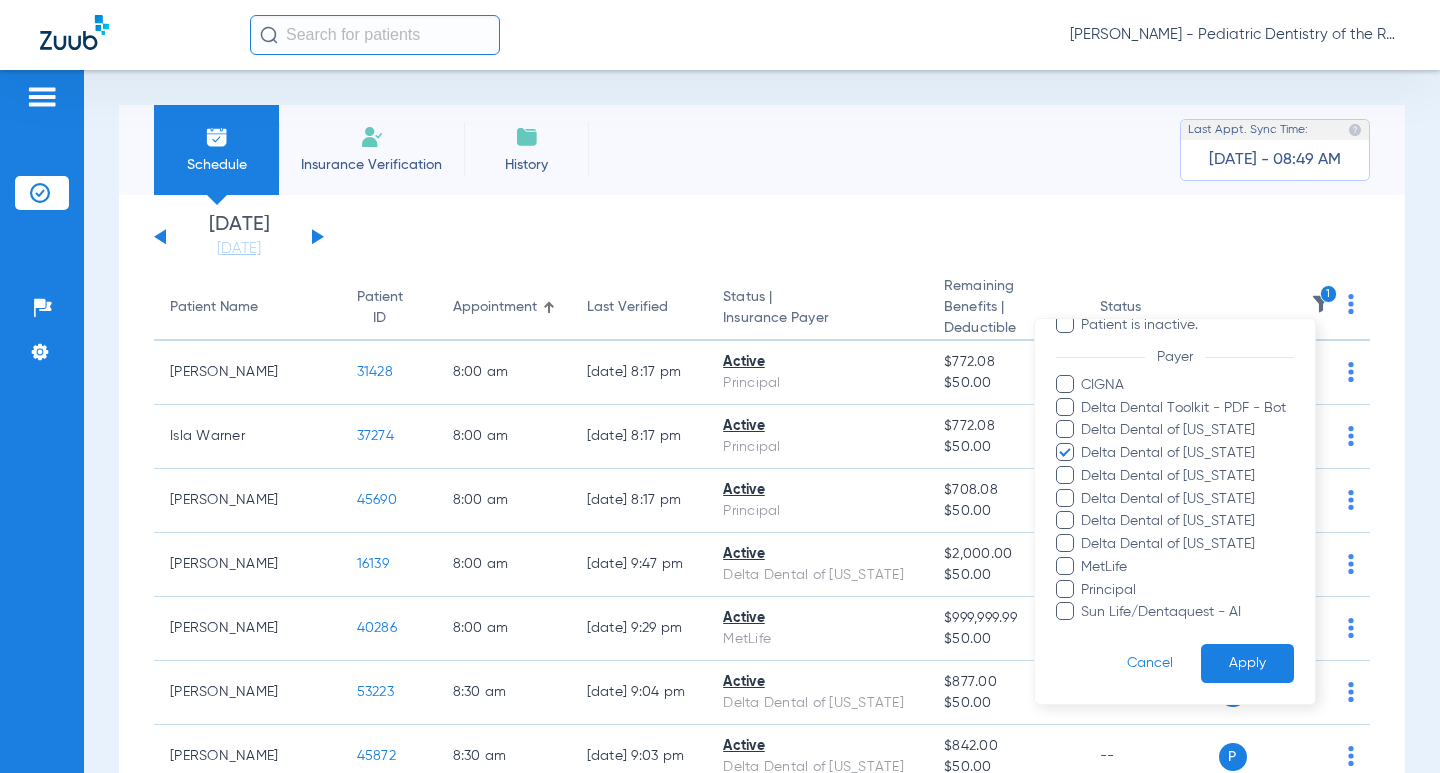 click on "Apply" at bounding box center [1247, 663] 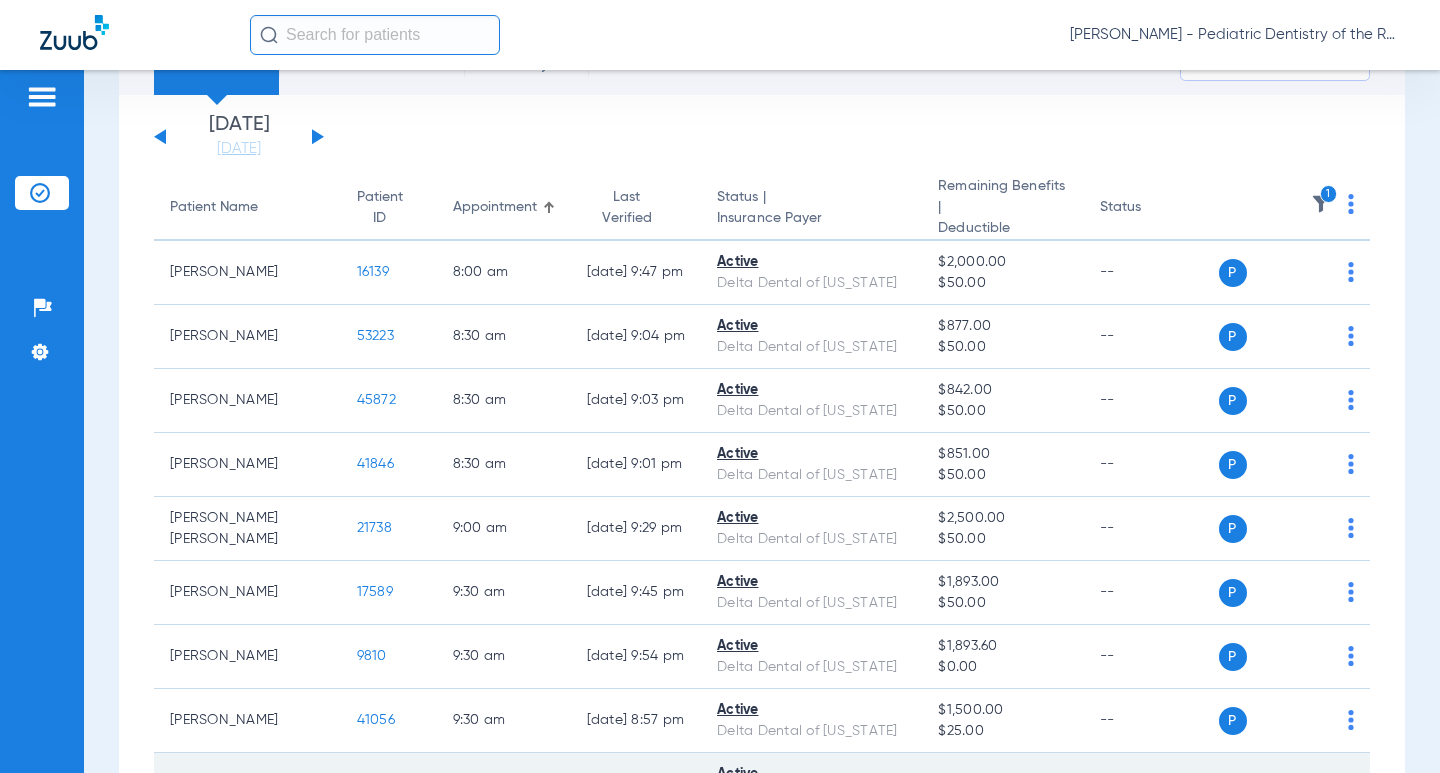 scroll, scrollTop: 0, scrollLeft: 0, axis: both 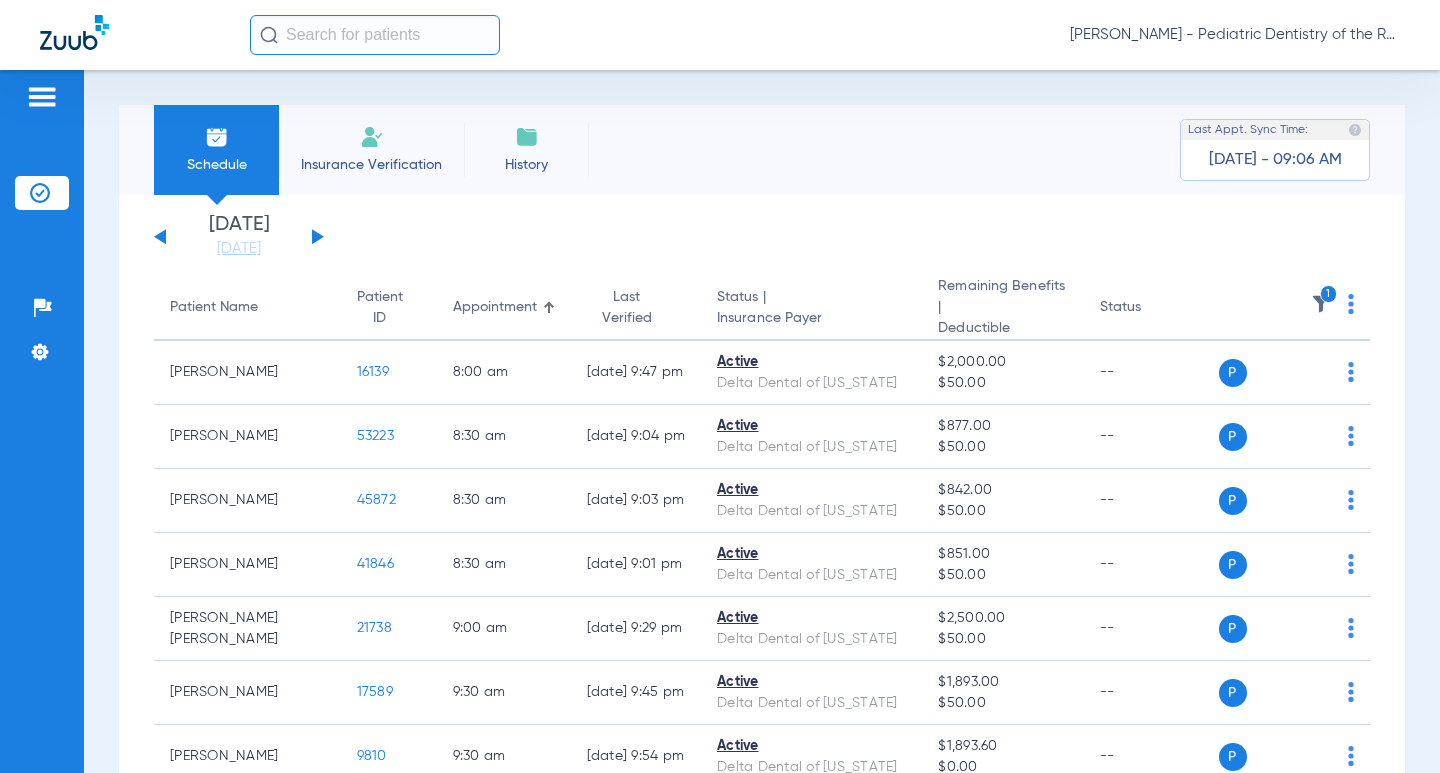 click on "[DATE]   [DATE]   [DATE]   [DATE]   [DATE]   [DATE]   [DATE]   [DATE]   [DATE]   [DATE]   [DATE]   [DATE]   [DATE]   [DATE]   [DATE]   [DATE]   [DATE]   [DATE]   [DATE]   [DATE]   [DATE]   [DATE]   [DATE]   [DATE]   [DATE]   [DATE]   [DATE]   [DATE]   [DATE]   [DATE]   [DATE]   [DATE]   [DATE]   [DATE]   [DATE]   [DATE]   [DATE]   [DATE]   [DATE]   [DATE]   [DATE]   [DATE]   [DATE]   [DATE]" 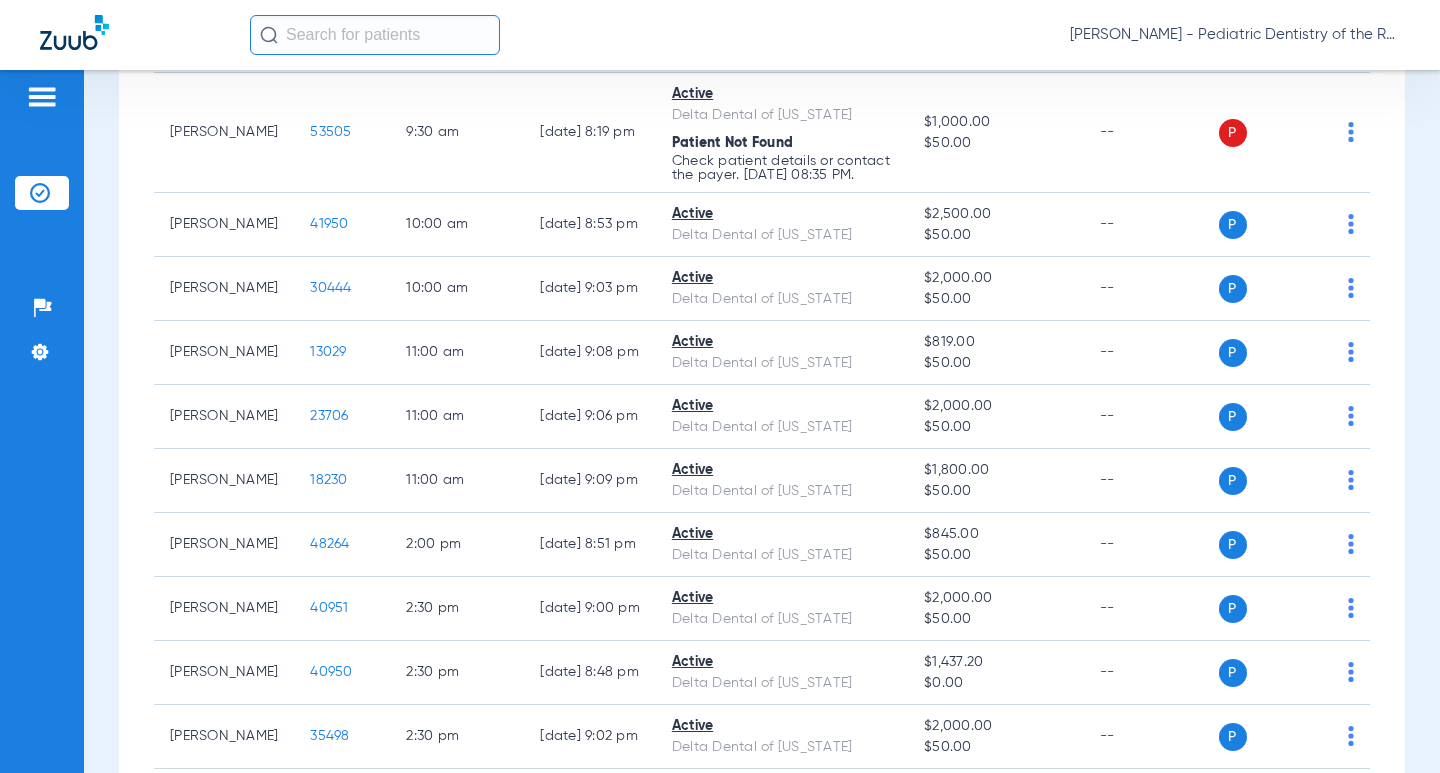 scroll, scrollTop: 0, scrollLeft: 0, axis: both 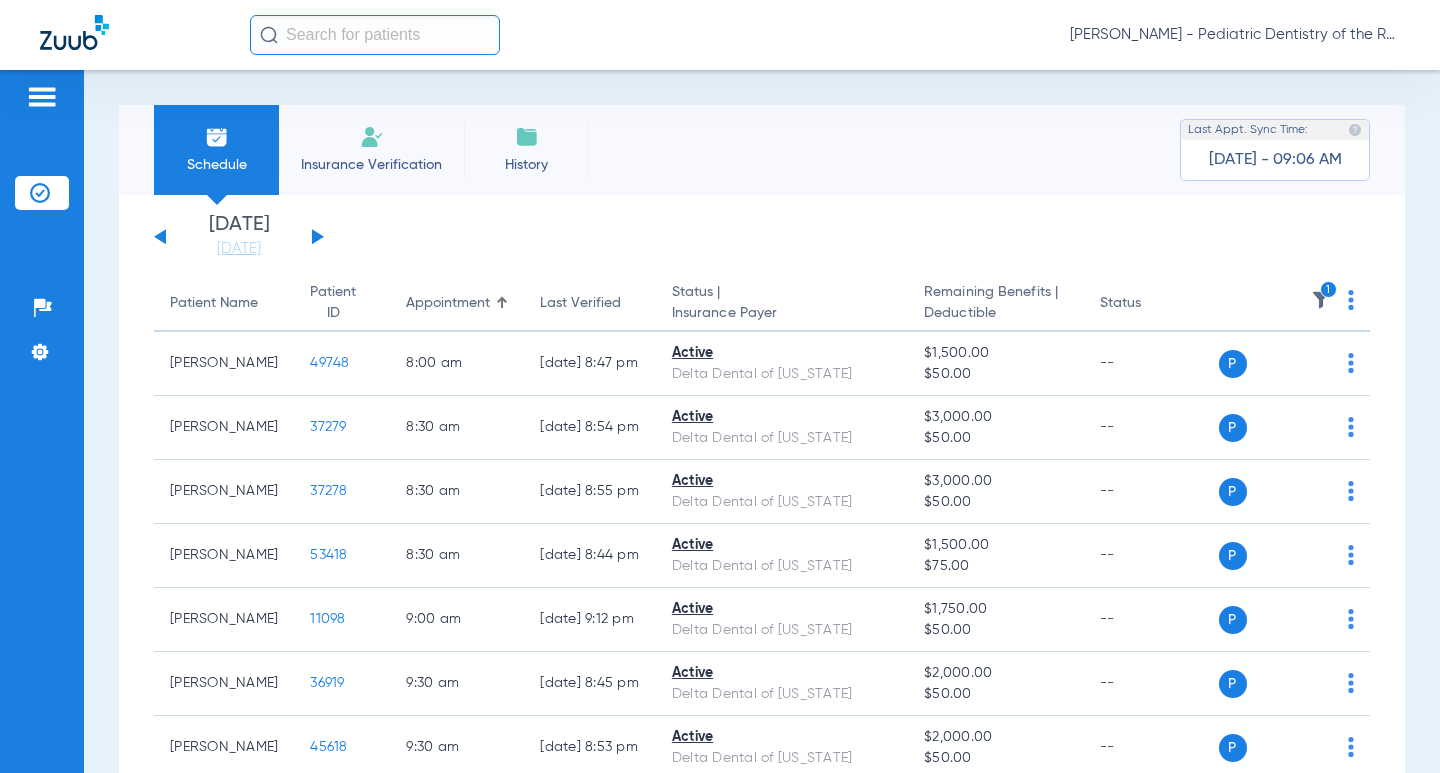 click 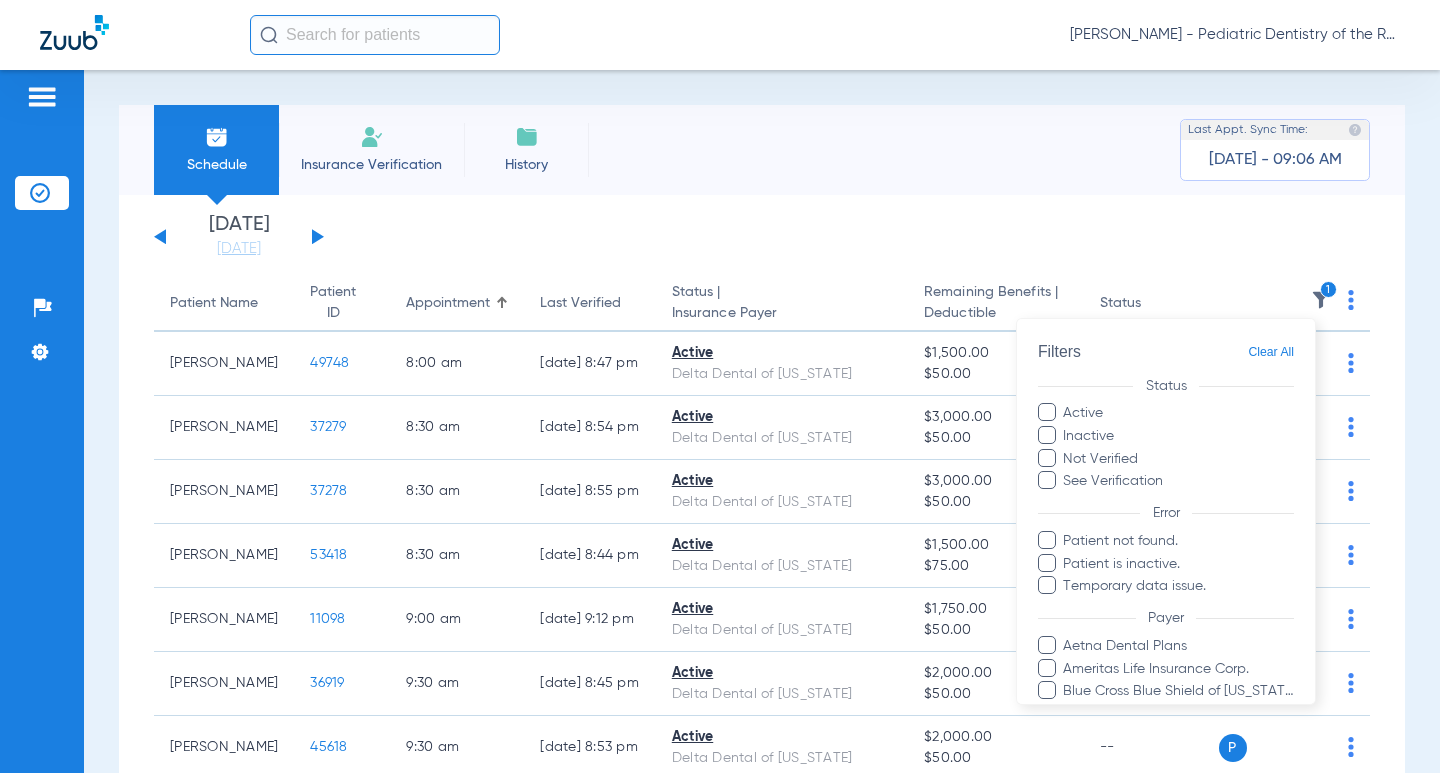 click at bounding box center (720, 386) 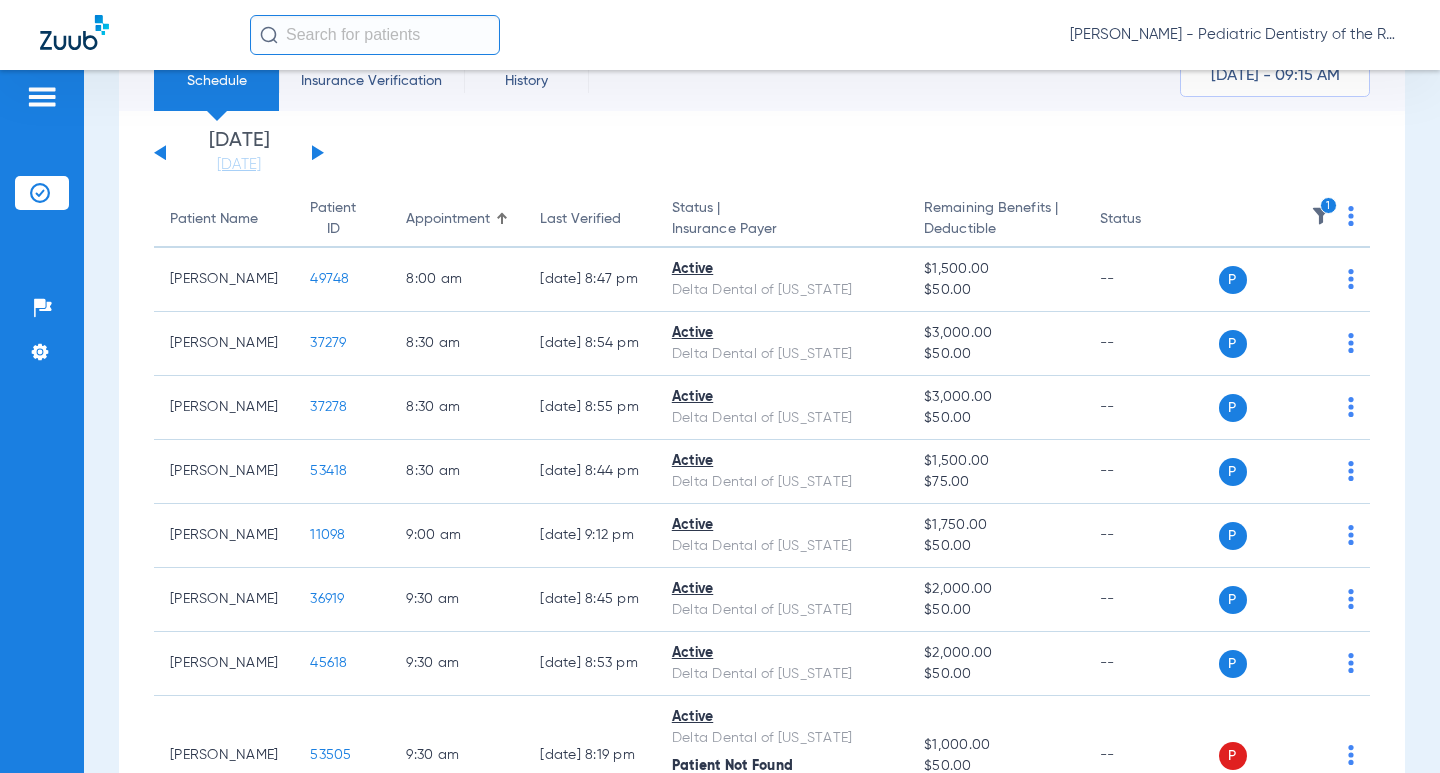 scroll, scrollTop: 0, scrollLeft: 0, axis: both 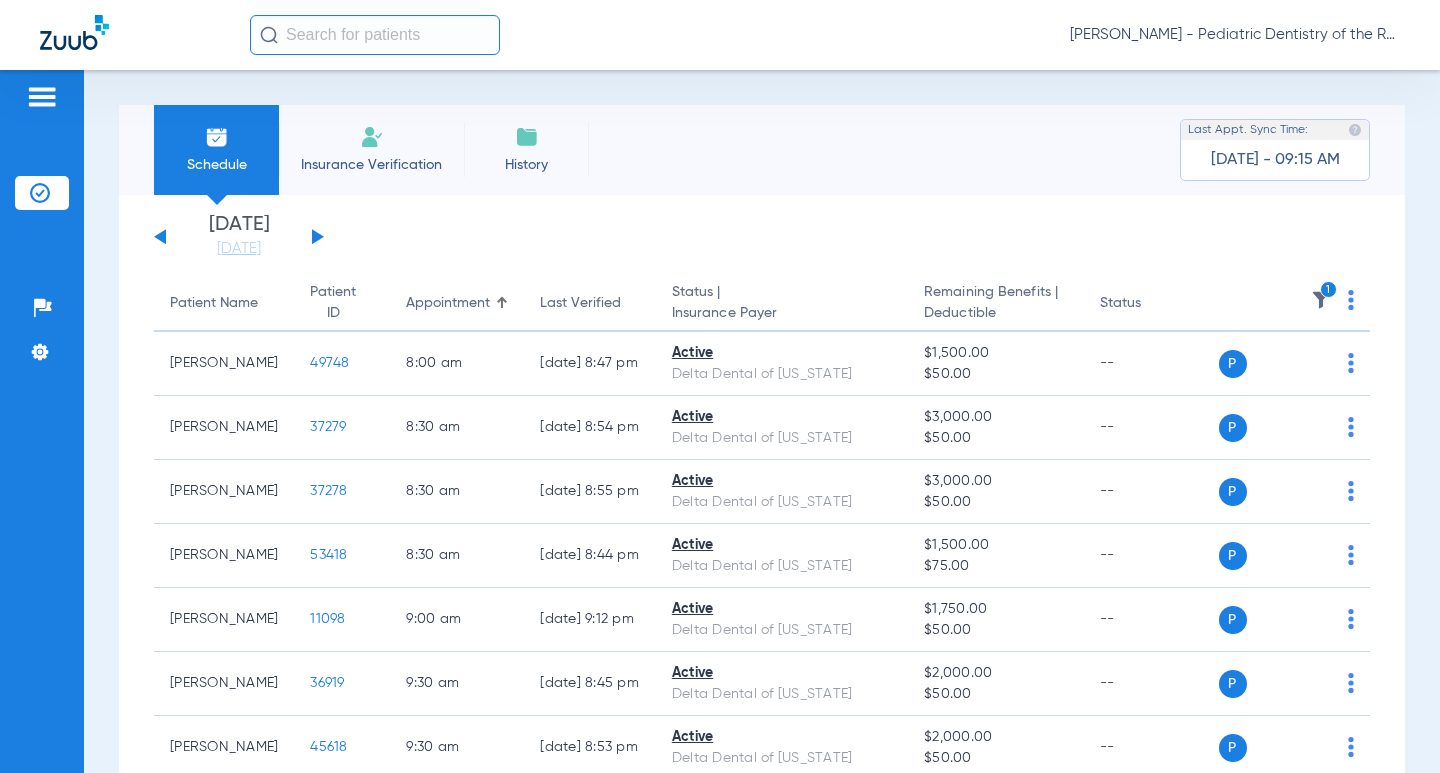 click on "1" 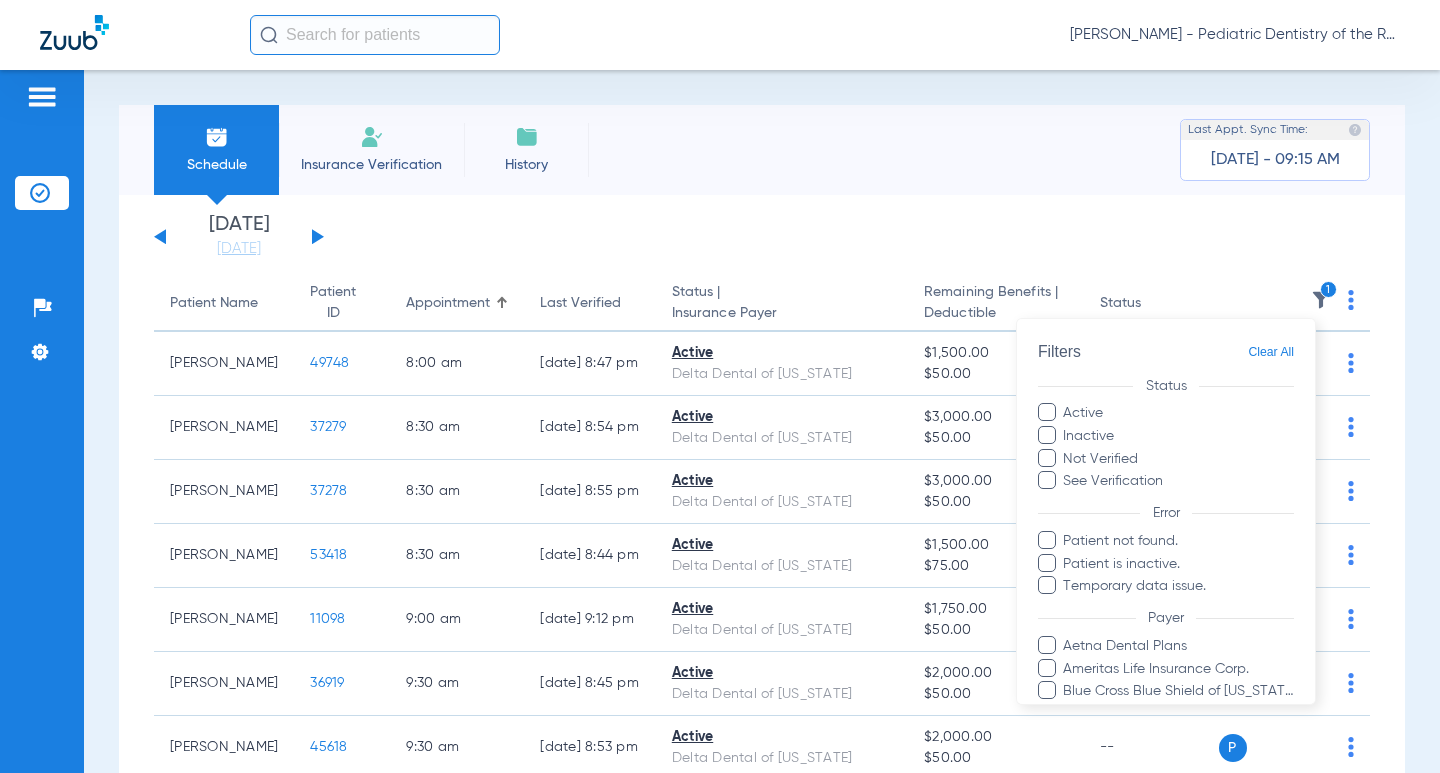 click on "Clear All" at bounding box center (1271, 352) 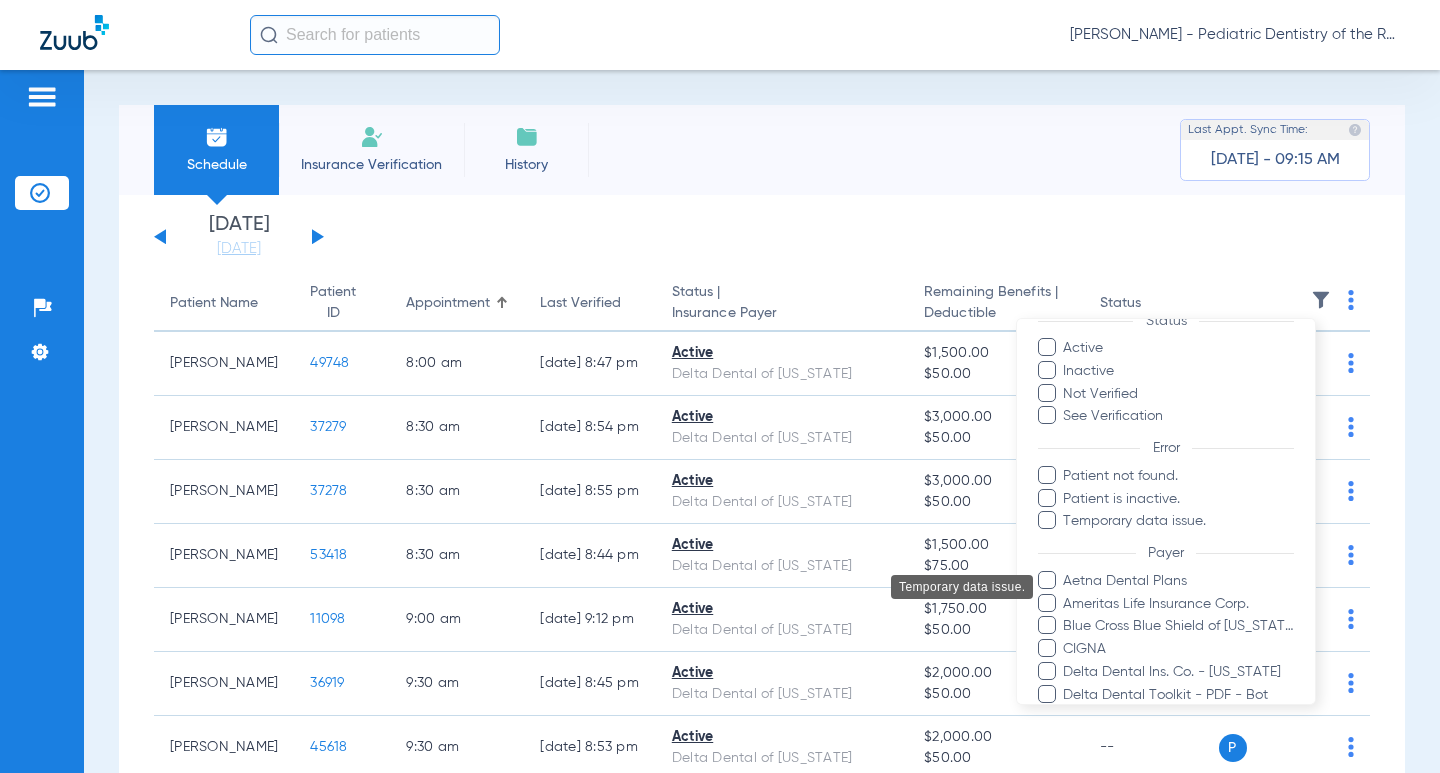 scroll, scrollTop: 100, scrollLeft: 0, axis: vertical 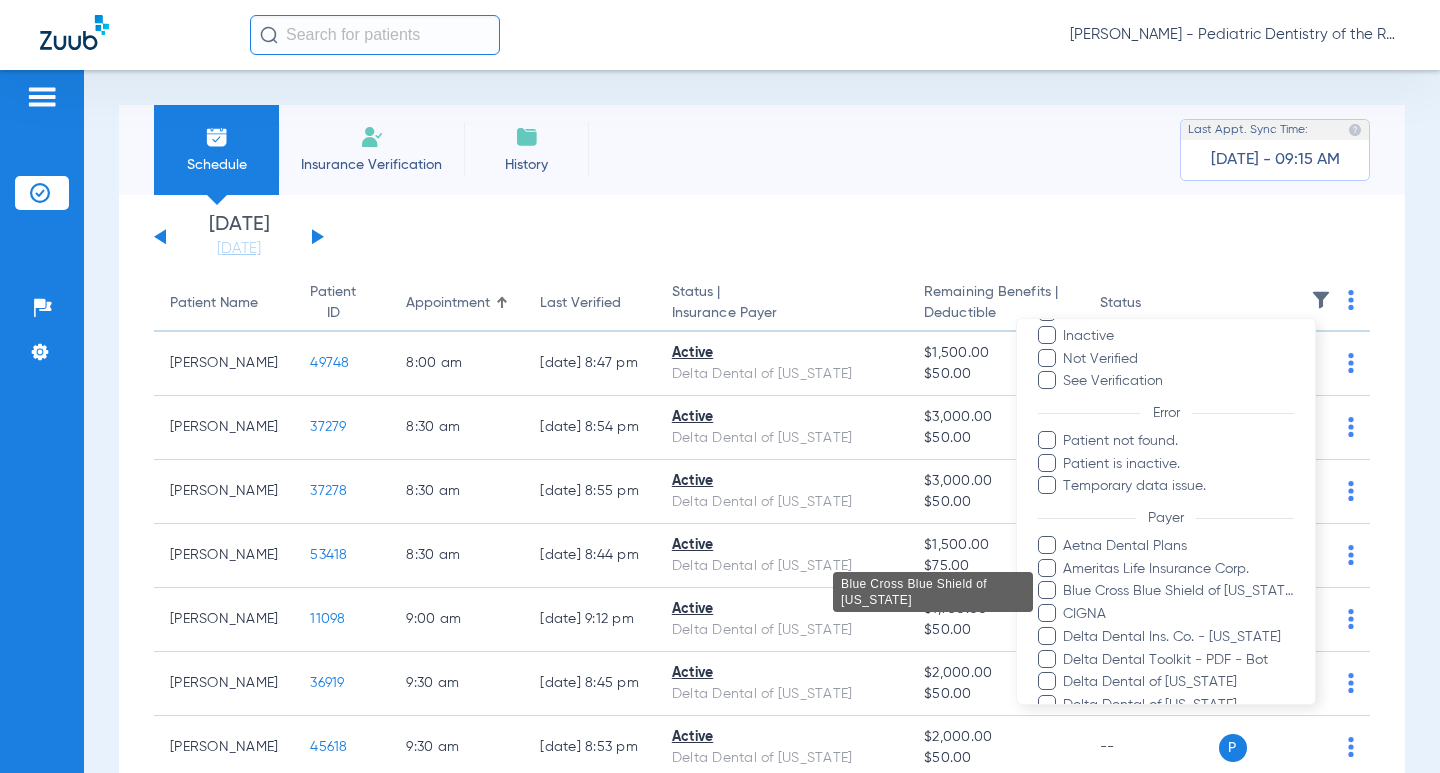 click on "Blue Cross Blue Shield of [US_STATE]" at bounding box center (1178, 591) 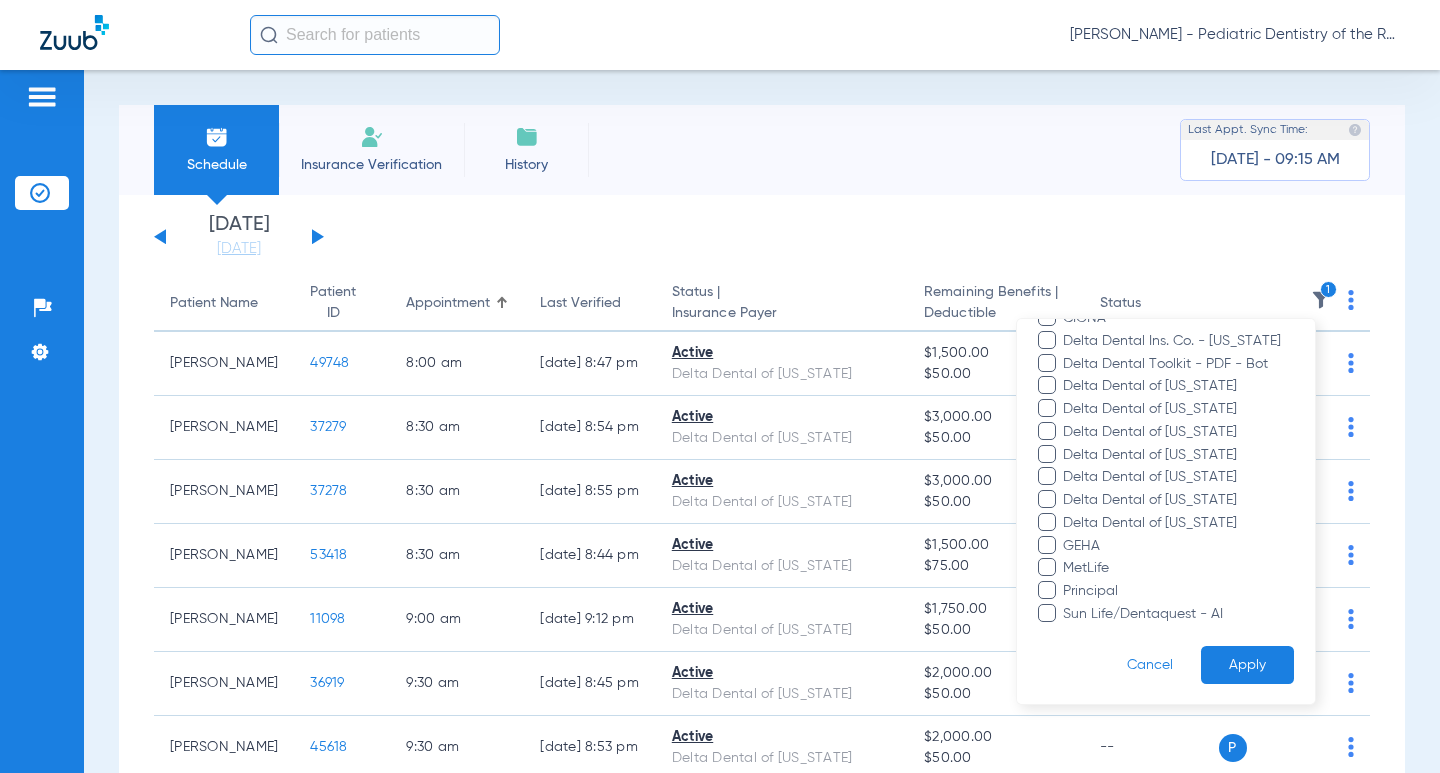 scroll, scrollTop: 397, scrollLeft: 0, axis: vertical 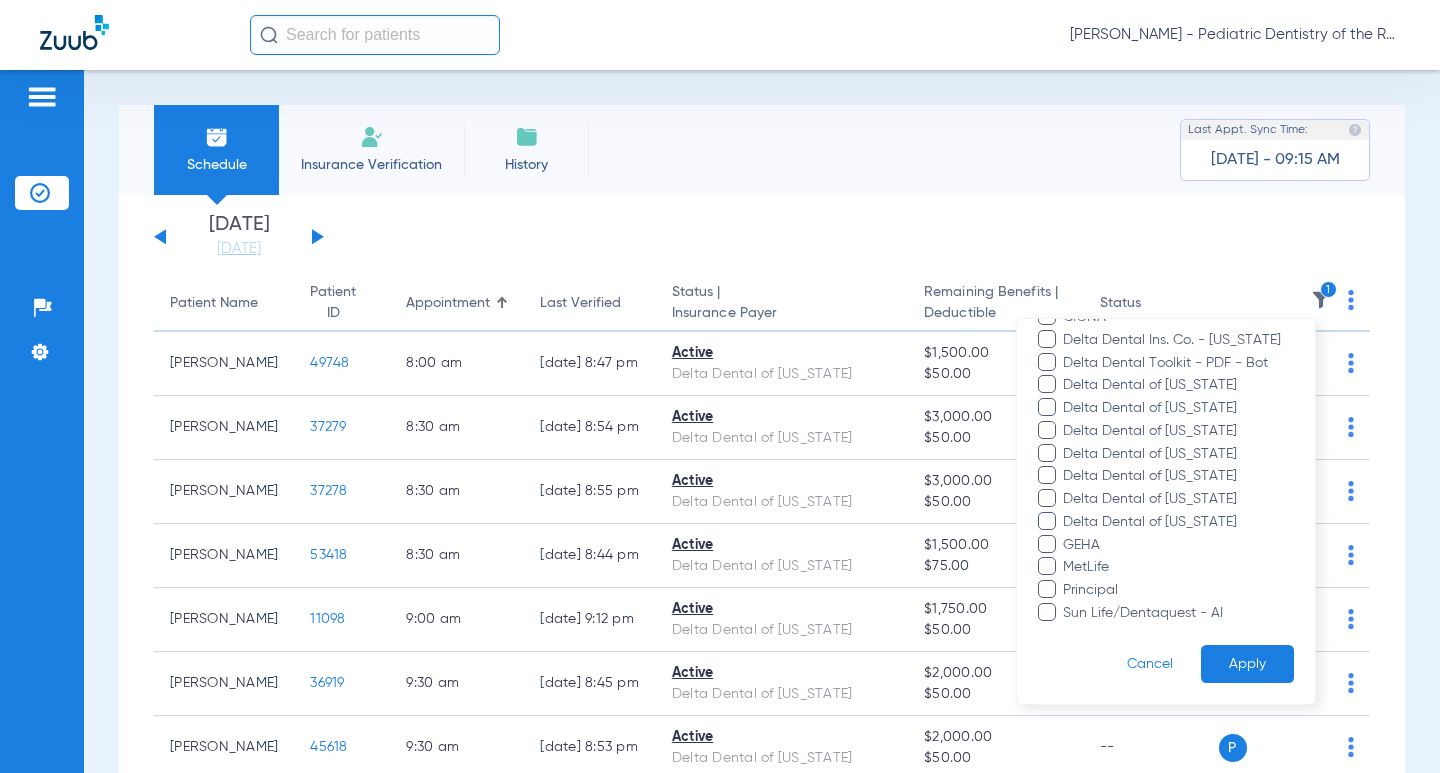 click on "Apply" at bounding box center [1247, 664] 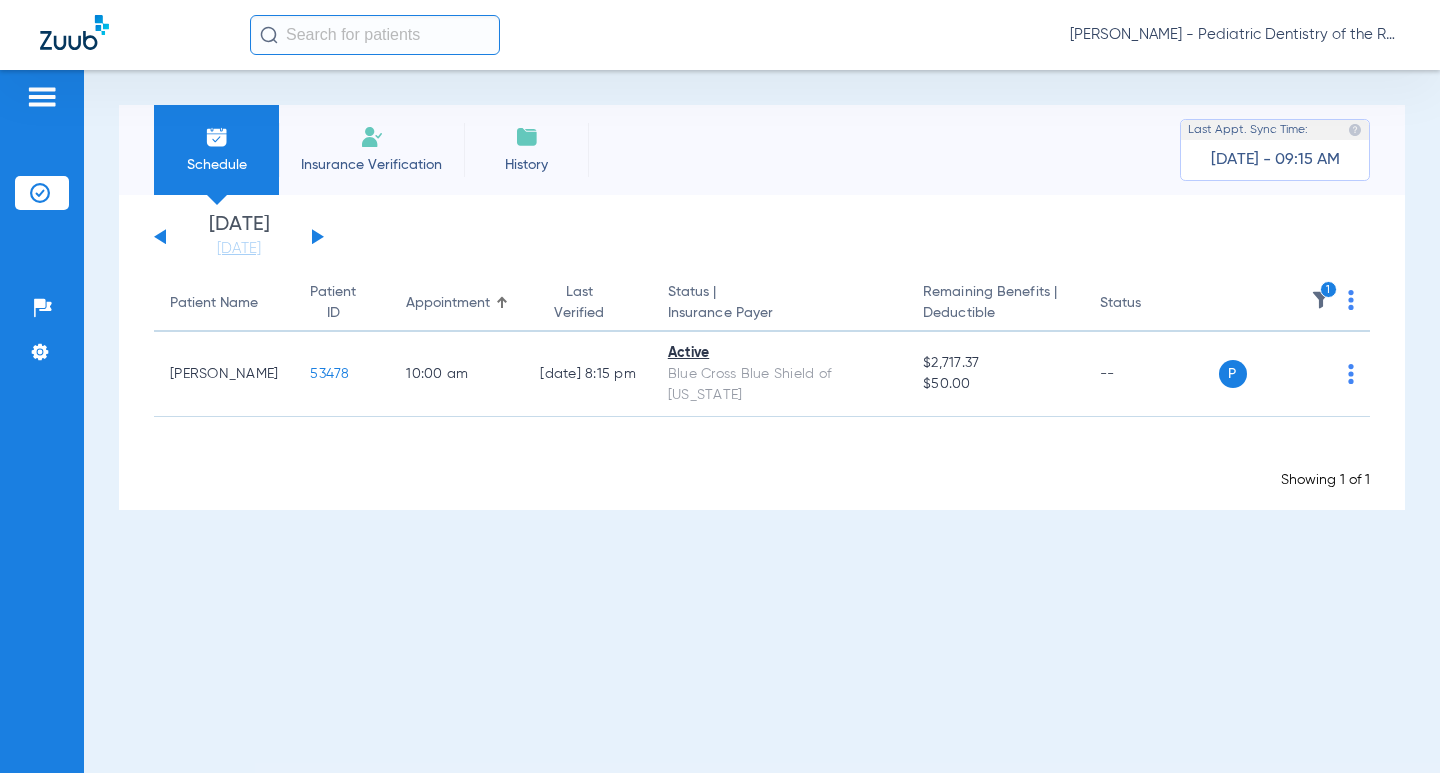 click 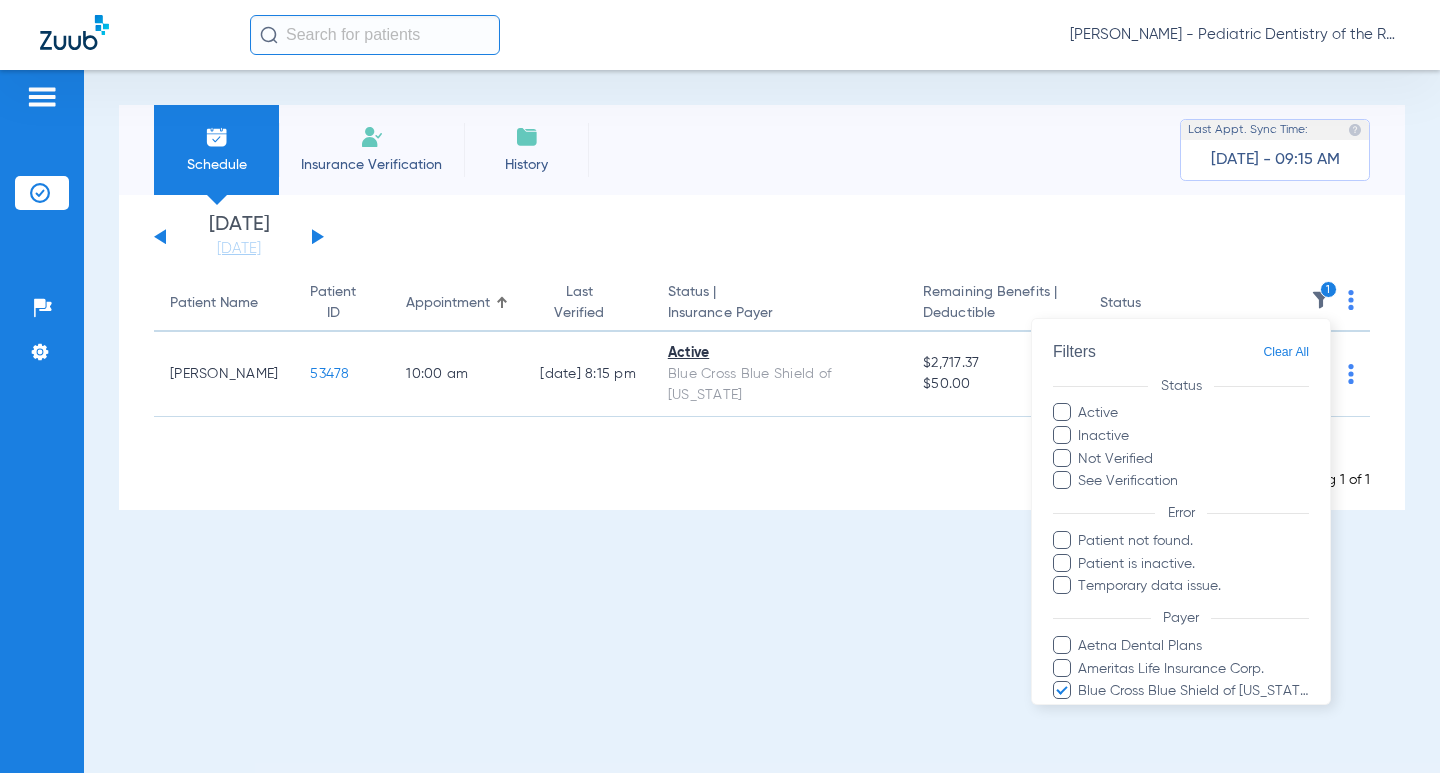 click on "Clear All" at bounding box center (1286, 352) 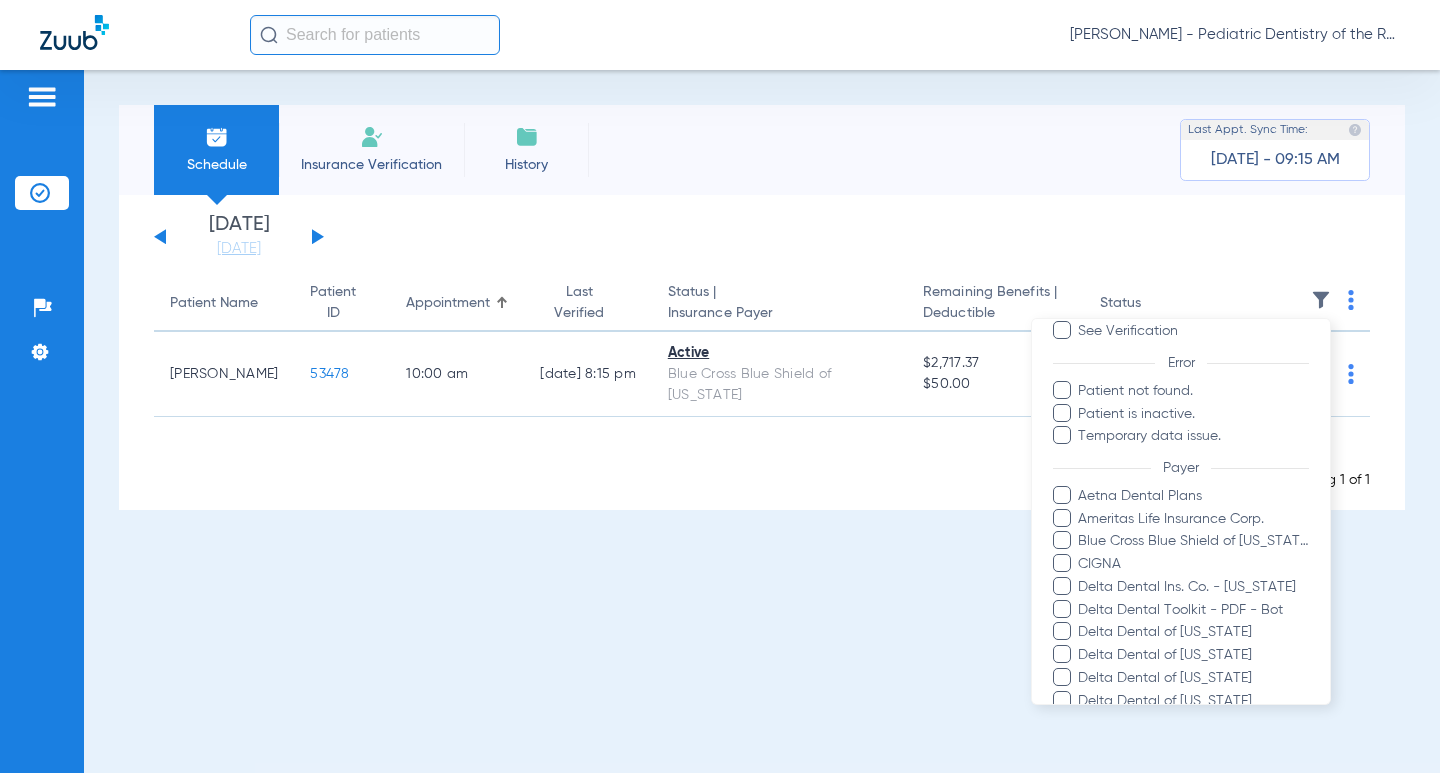 scroll, scrollTop: 397, scrollLeft: 0, axis: vertical 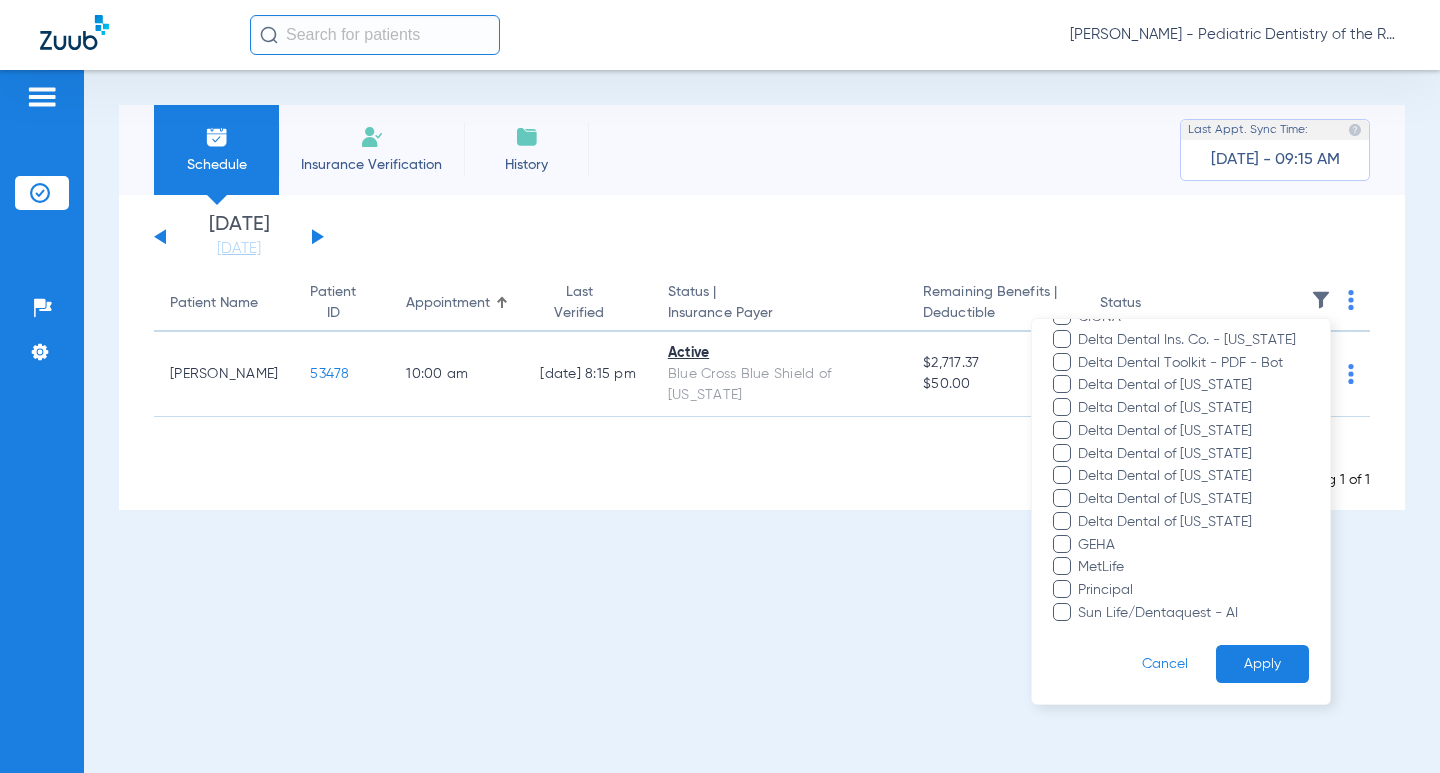 click on "Apply" at bounding box center (1262, 664) 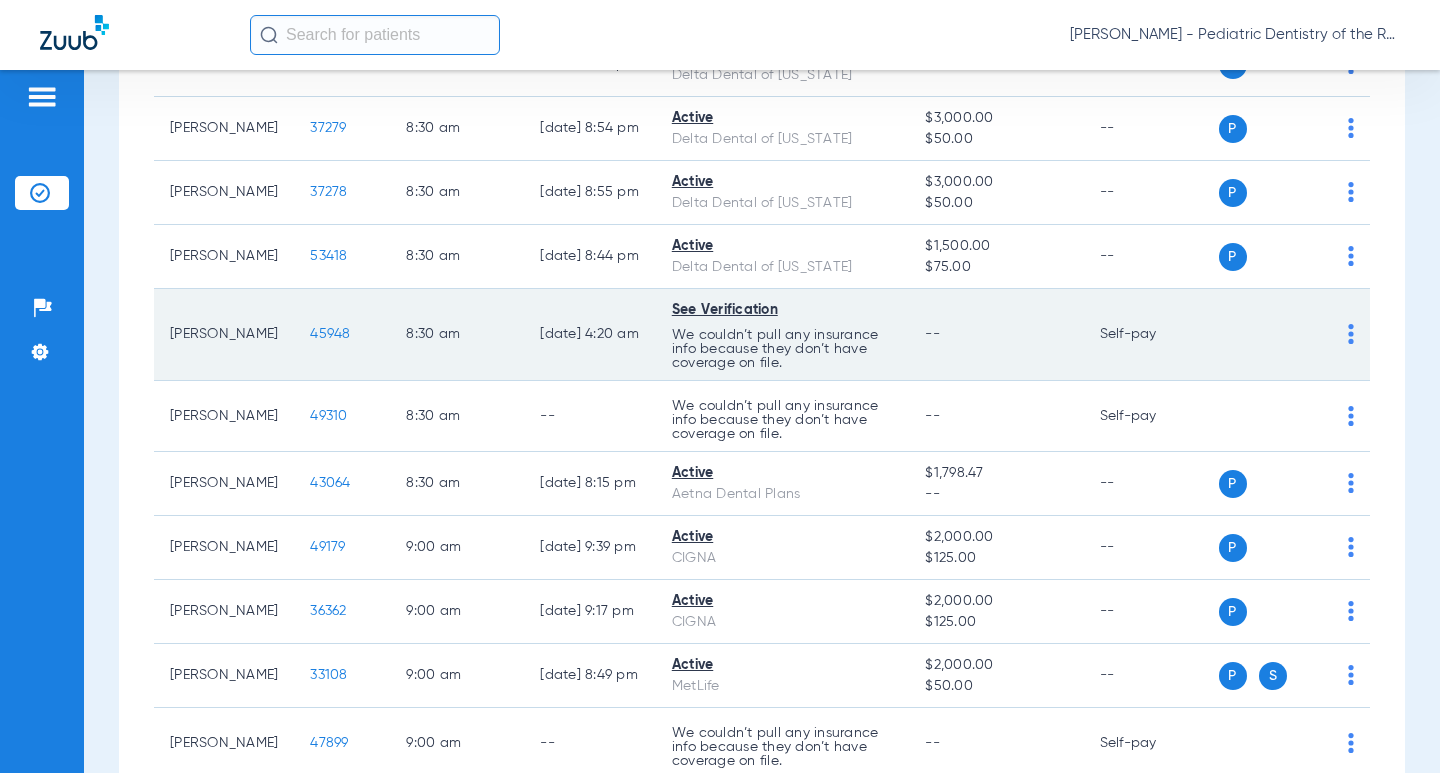 scroll, scrollTop: 0, scrollLeft: 0, axis: both 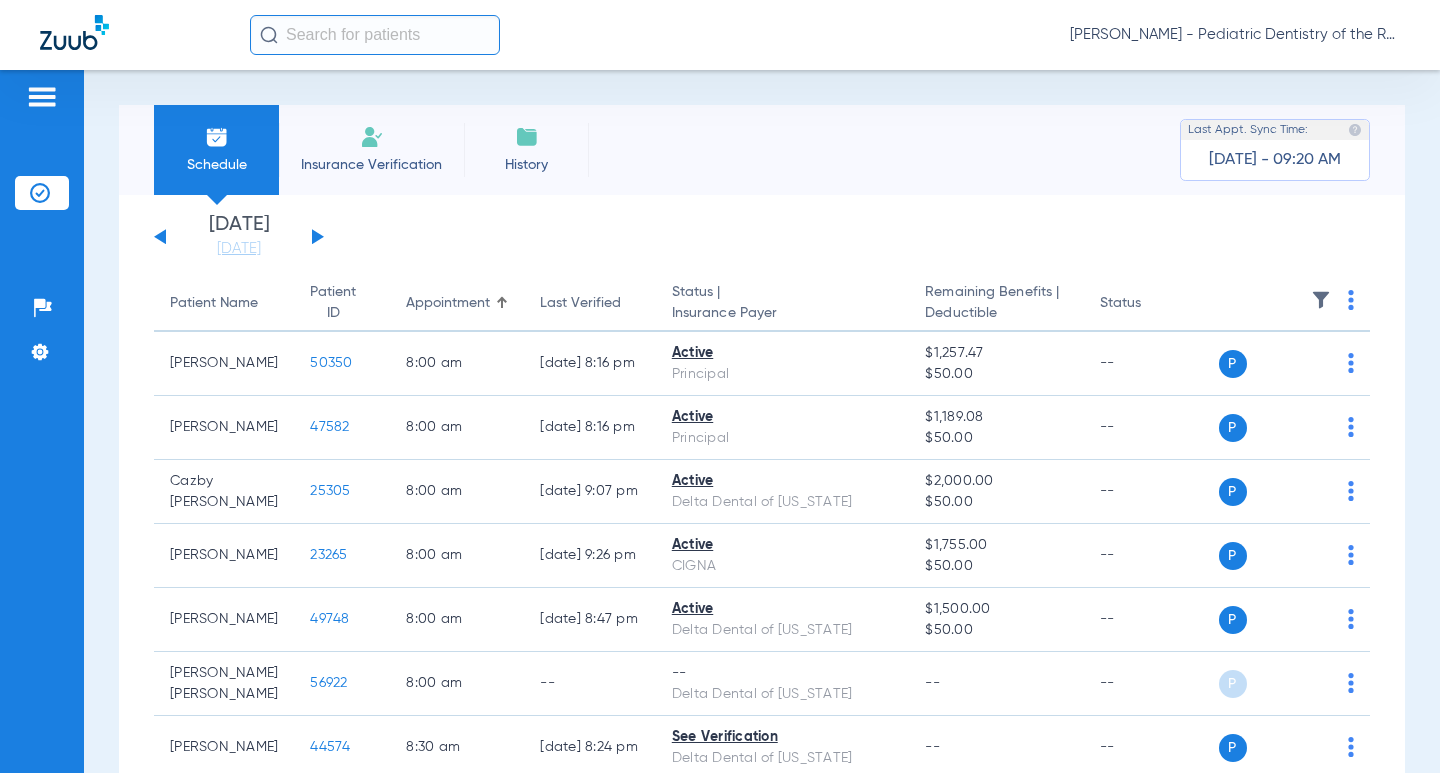 click 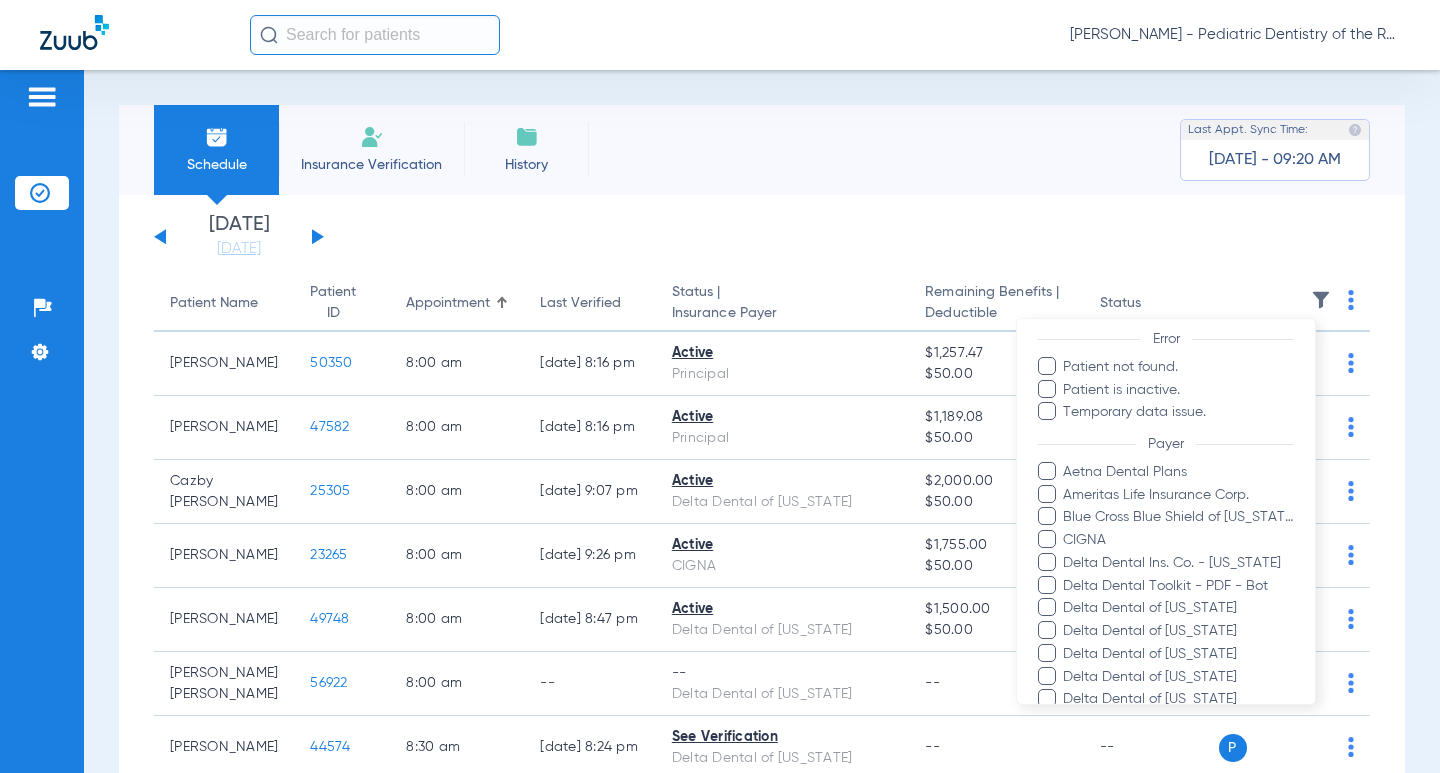 scroll, scrollTop: 200, scrollLeft: 0, axis: vertical 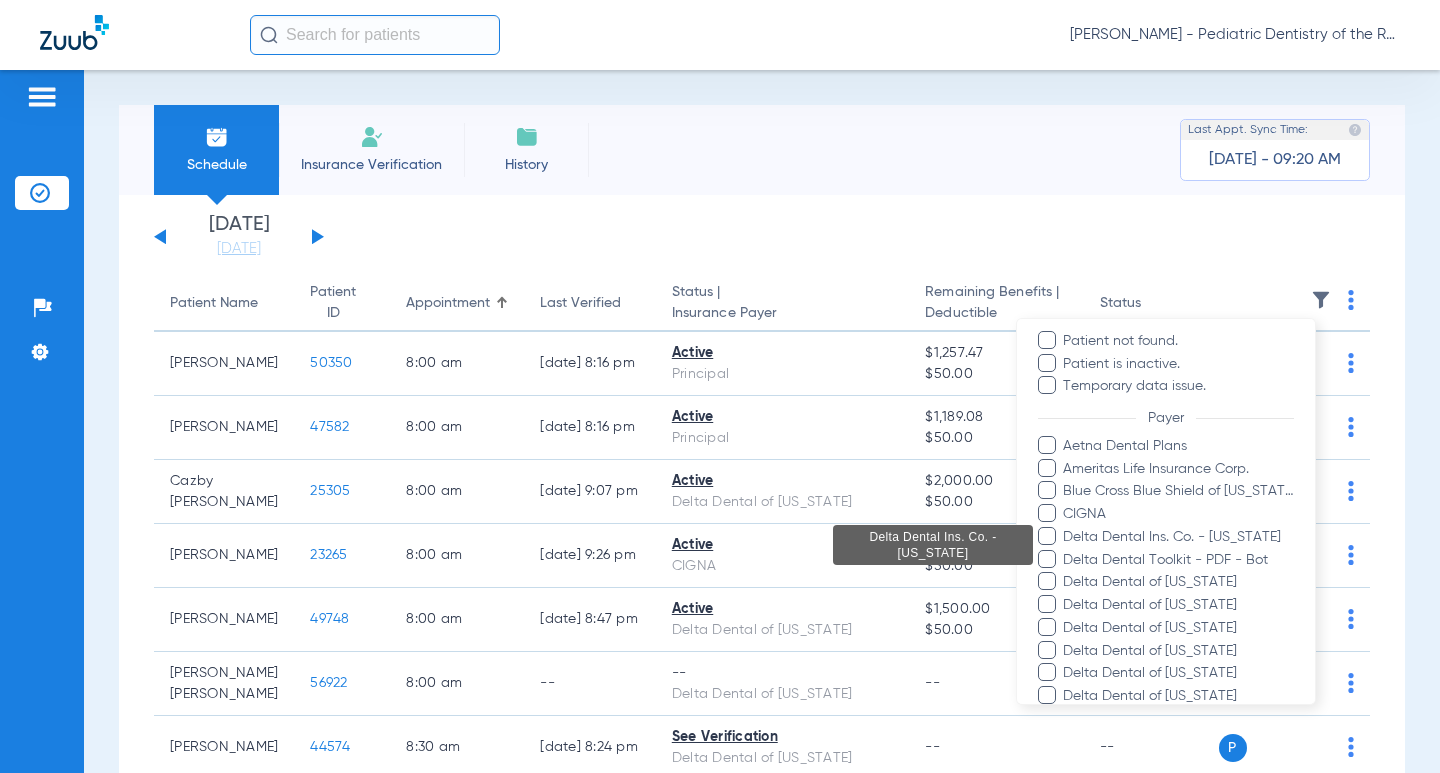 click on "Delta Dental Ins. Co. - [US_STATE]" at bounding box center (1178, 537) 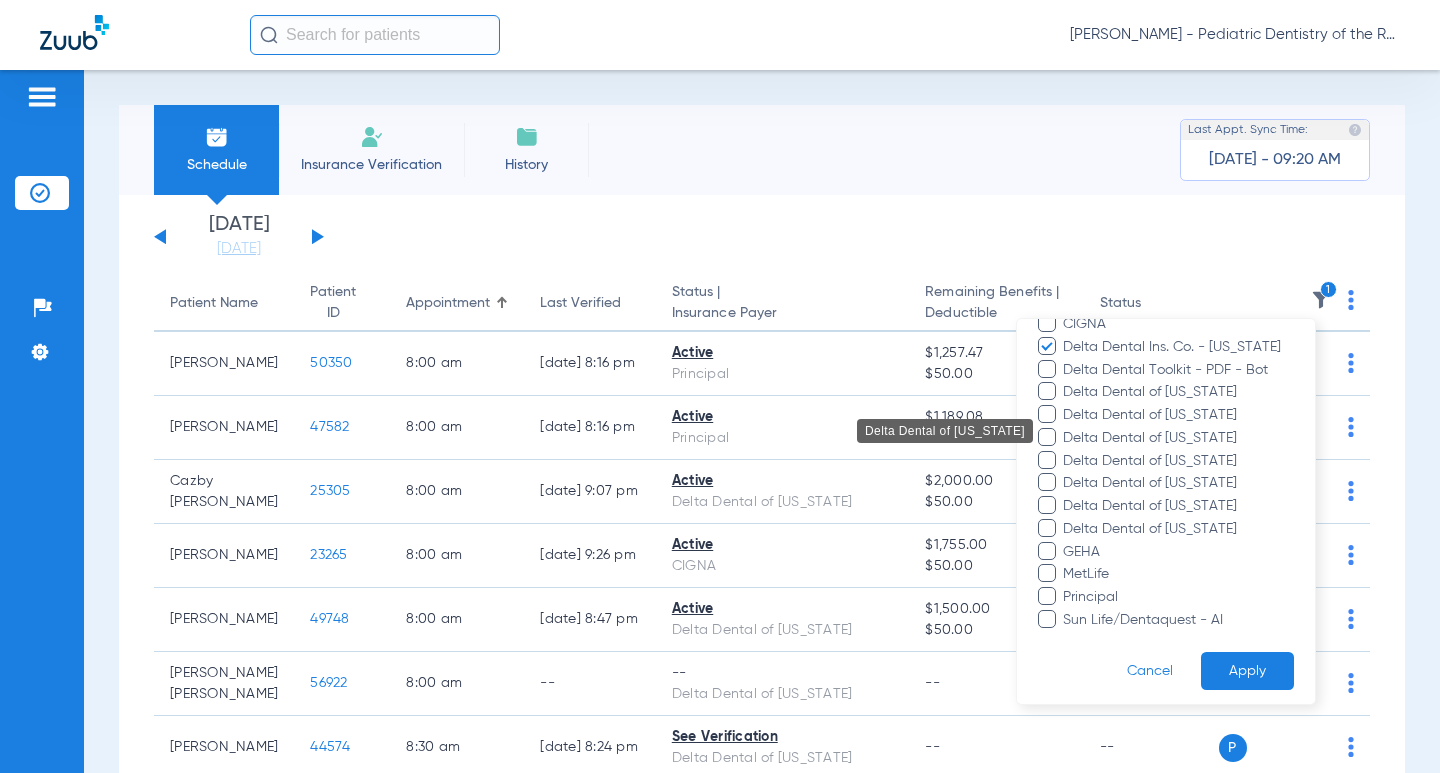 scroll, scrollTop: 397, scrollLeft: 0, axis: vertical 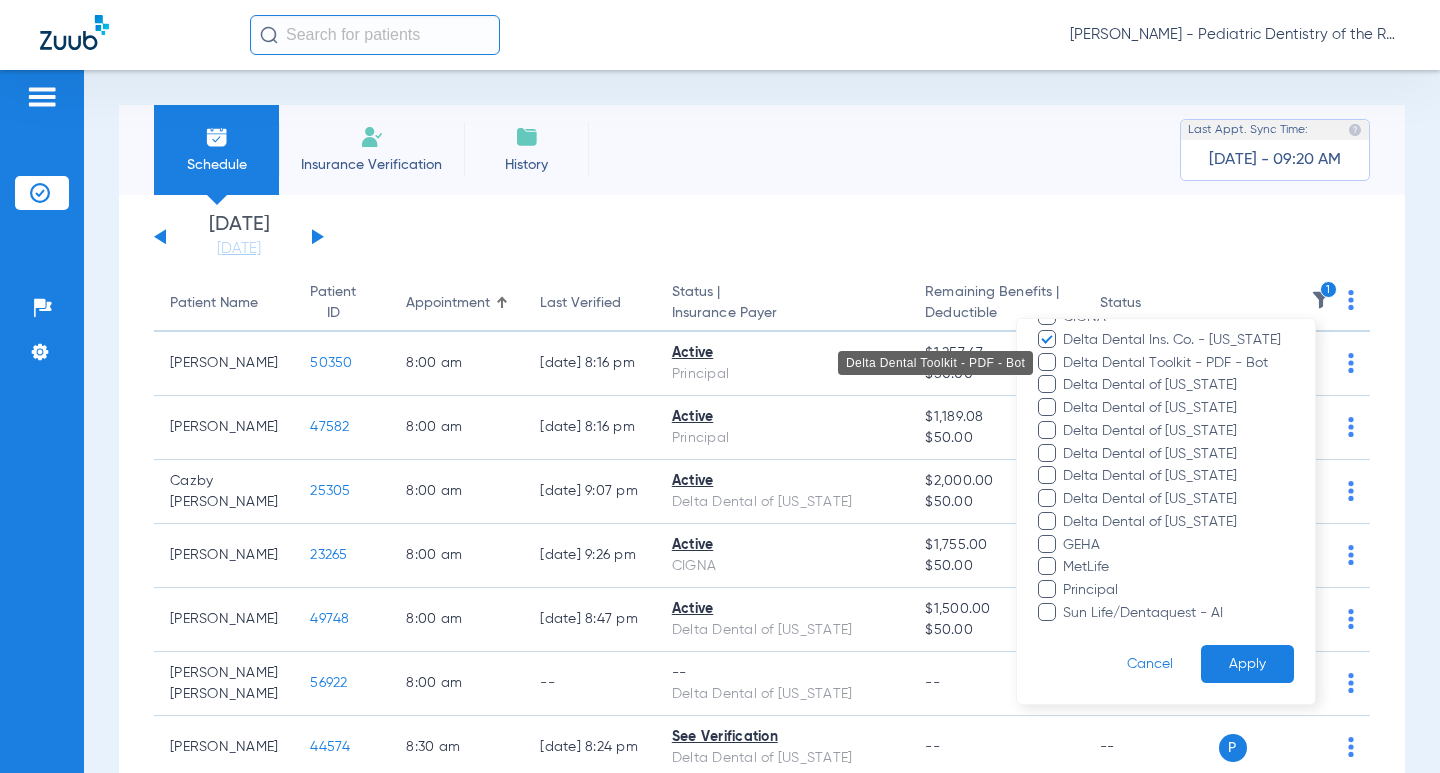 click on "Delta Dental Toolkit - PDF - Bot" at bounding box center (1178, 363) 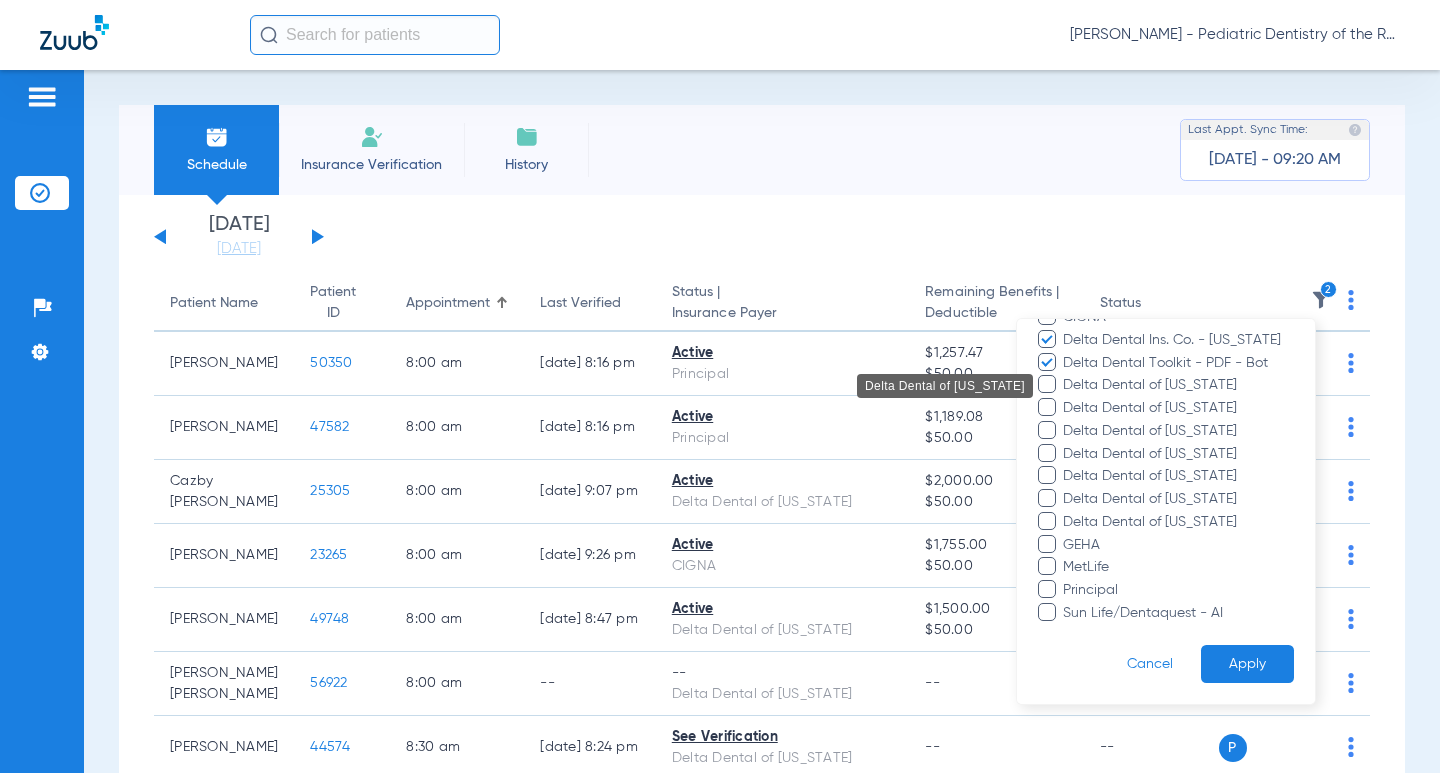 click on "Delta Dental of [US_STATE]" at bounding box center (1178, 385) 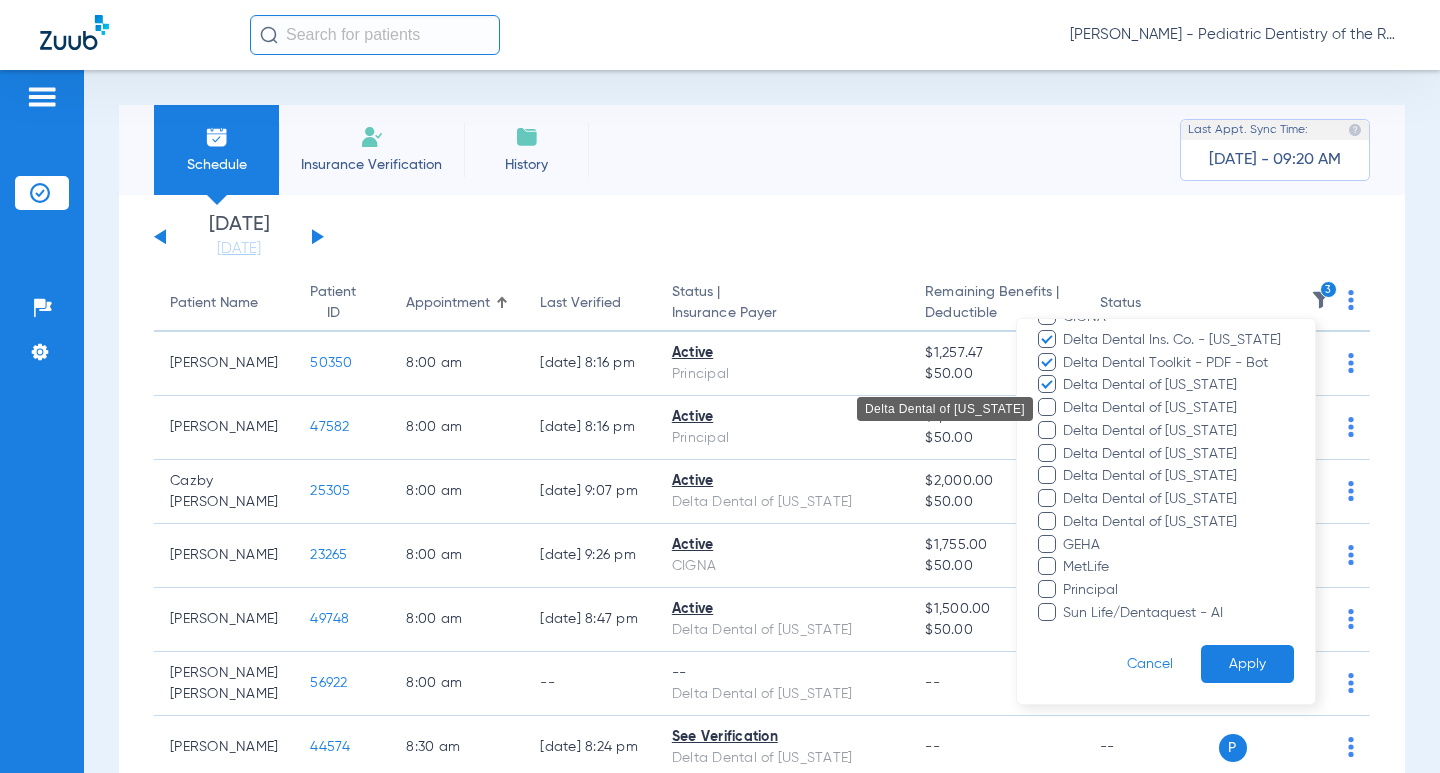 click on "Delta Dental of [US_STATE]" at bounding box center [1178, 408] 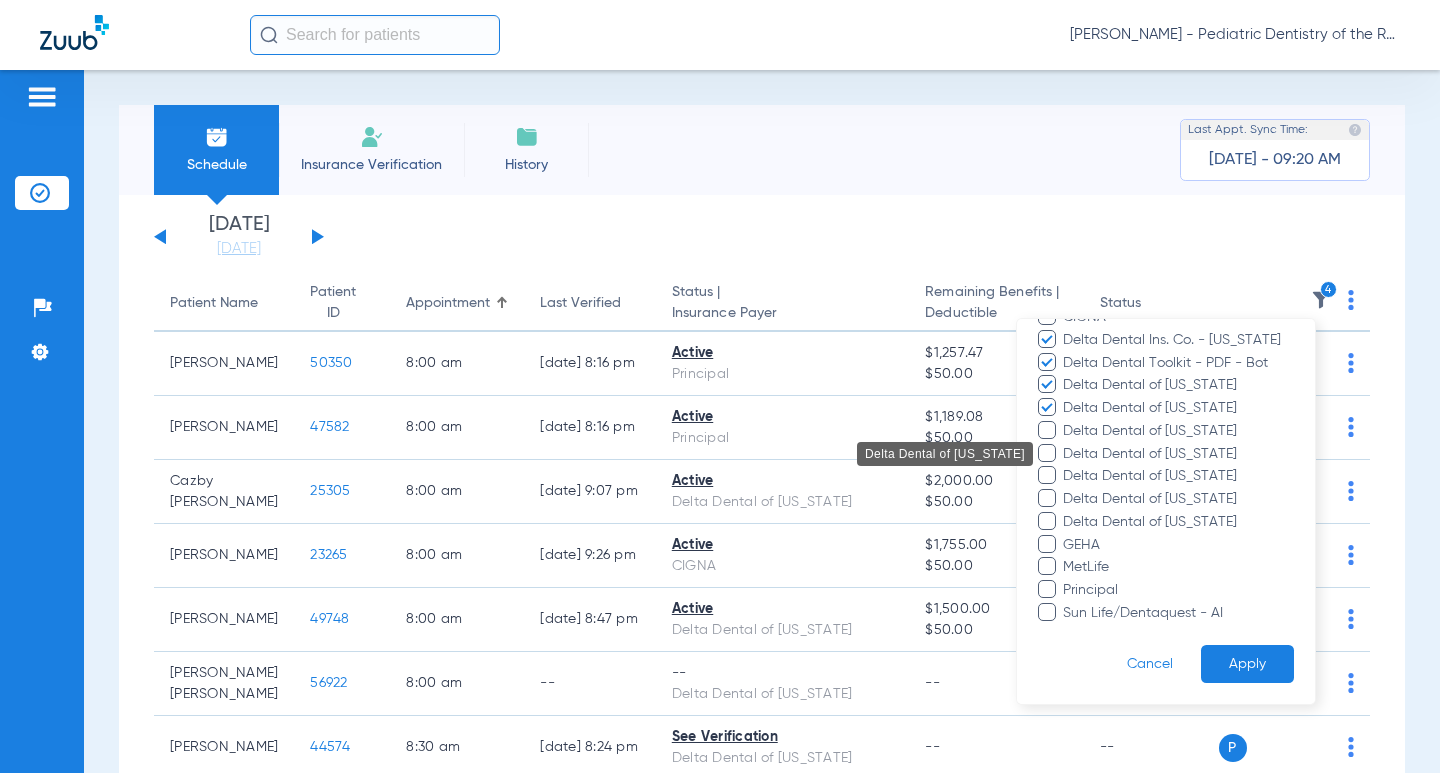 click on "Delta Dental of [US_STATE]" at bounding box center [1178, 454] 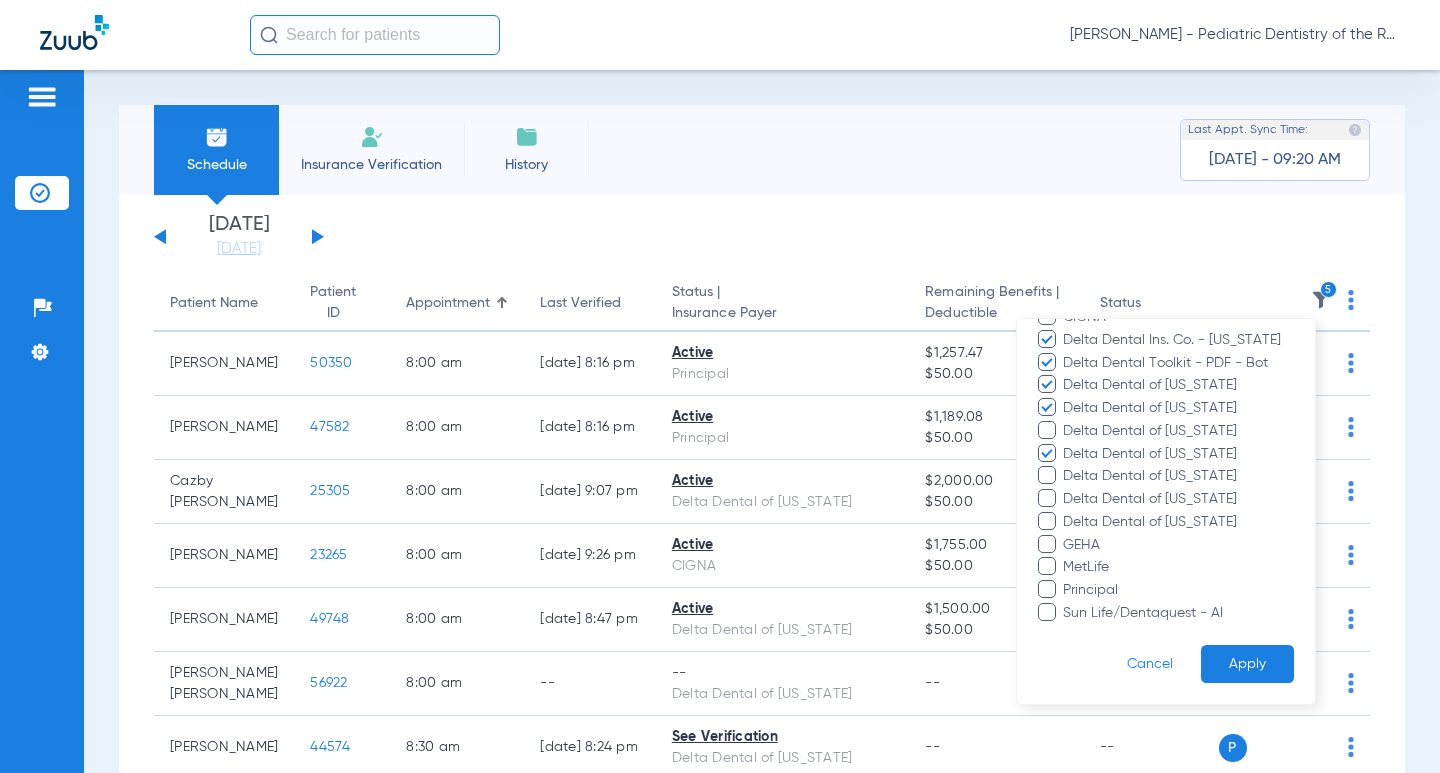 click on "Delta Dental of [US_STATE]" at bounding box center [1178, 454] 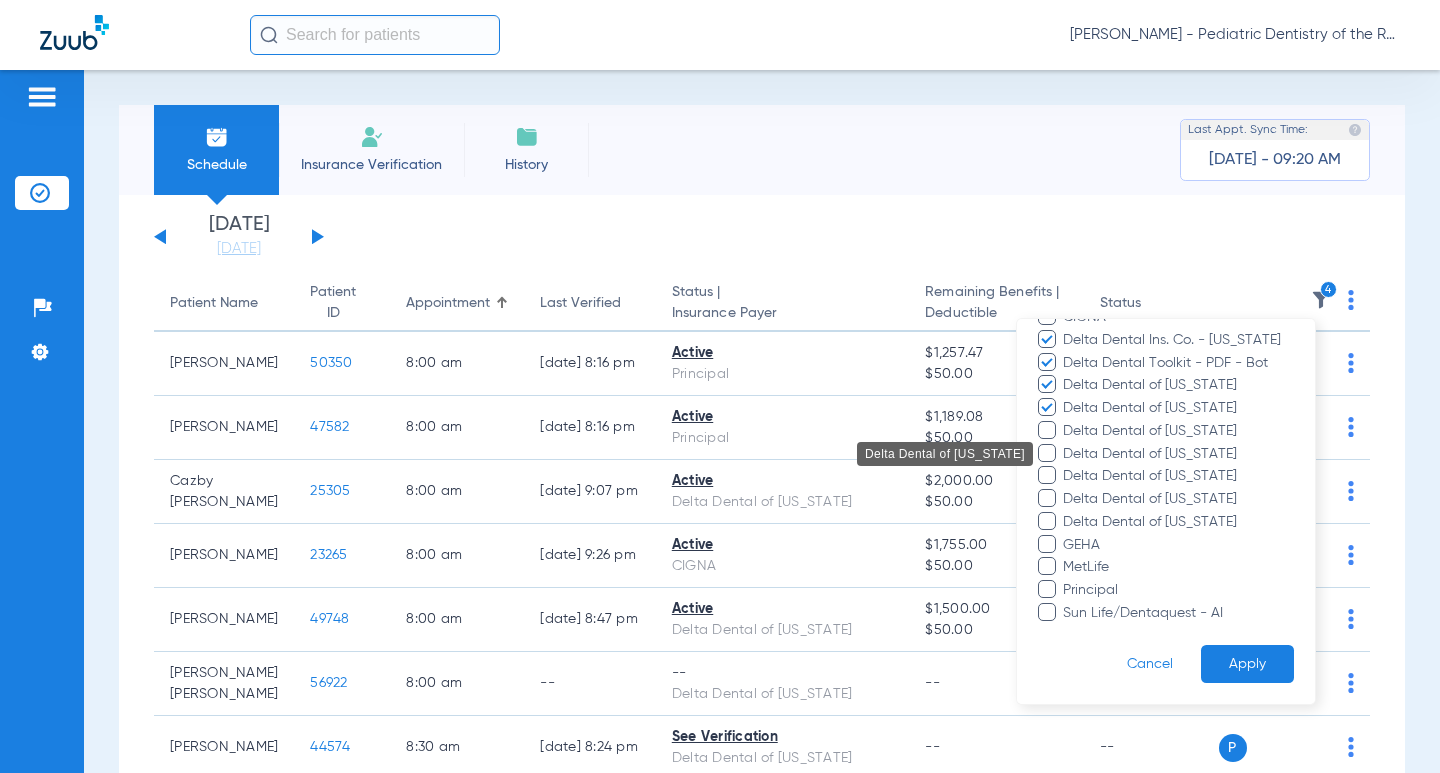 click on "Delta Dental of [US_STATE]" at bounding box center (1178, 454) 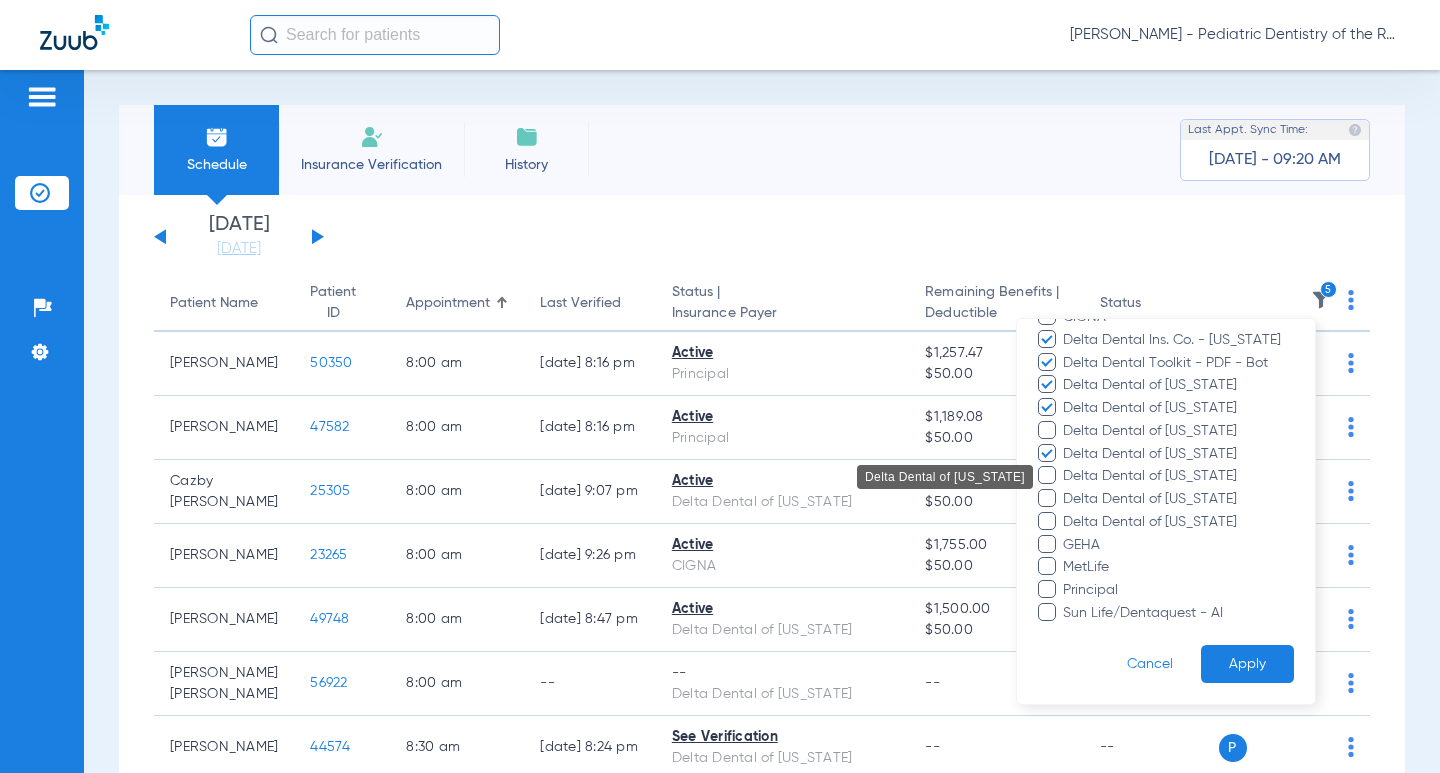 click on "Delta Dental of [US_STATE]" at bounding box center (1178, 476) 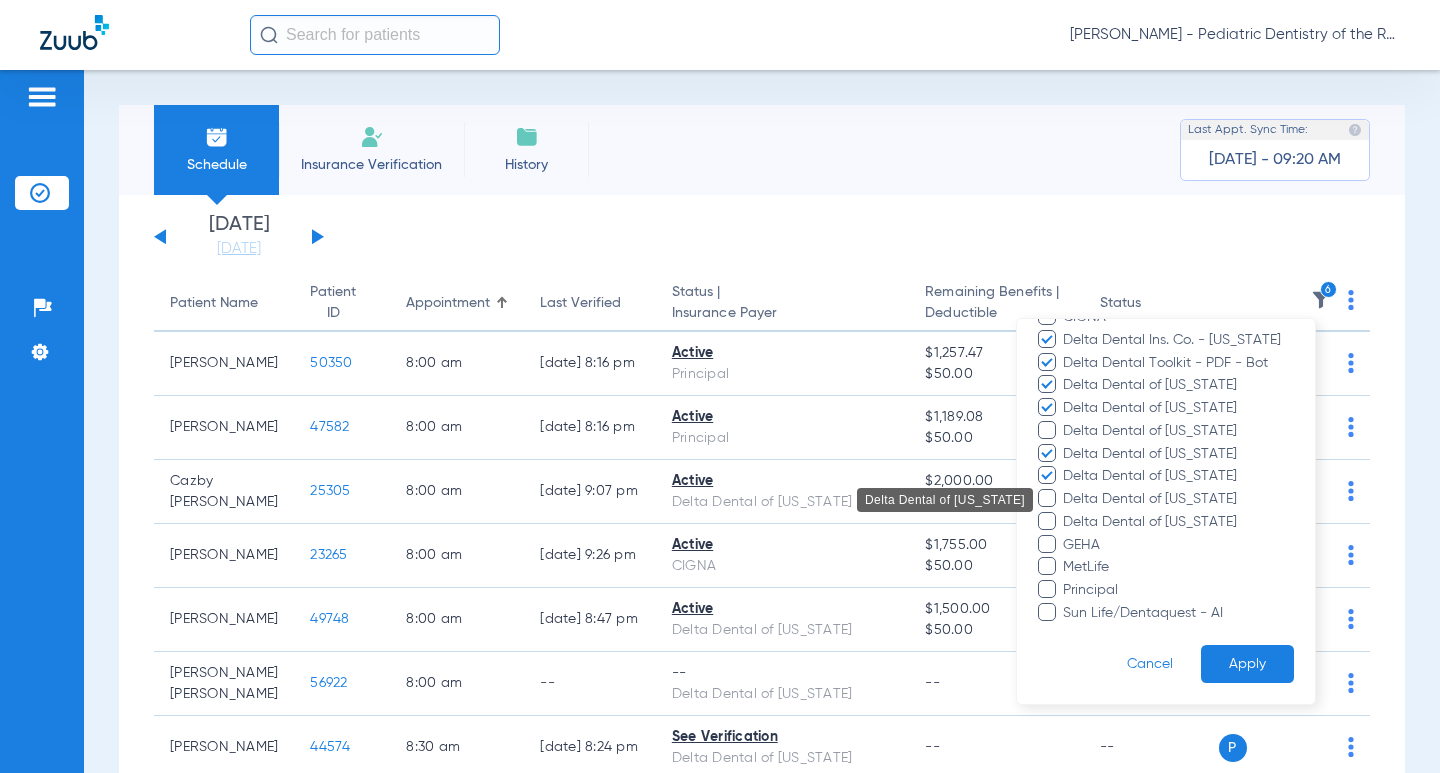 click on "Delta Dental of [US_STATE]" at bounding box center (1178, 499) 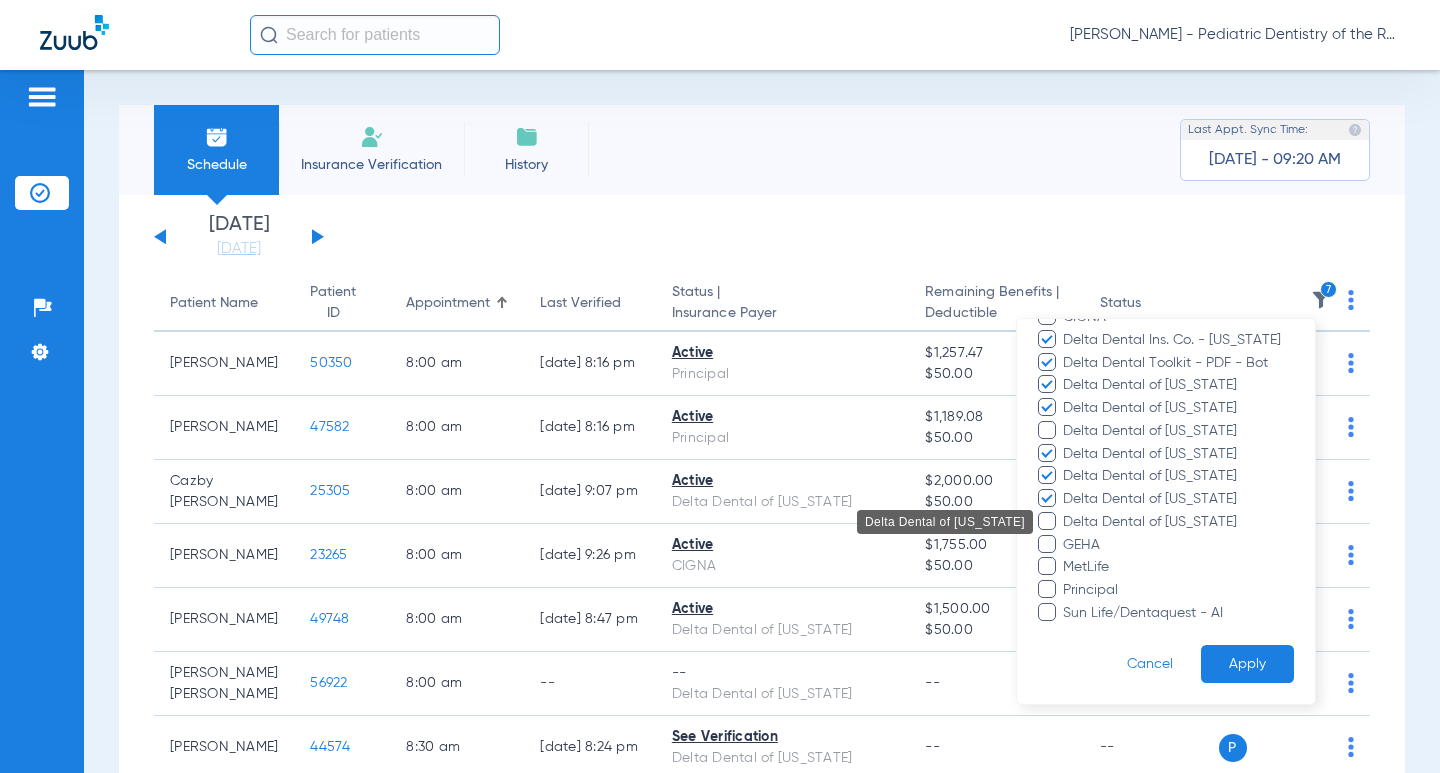 click on "Delta Dental of [US_STATE]" at bounding box center [1178, 522] 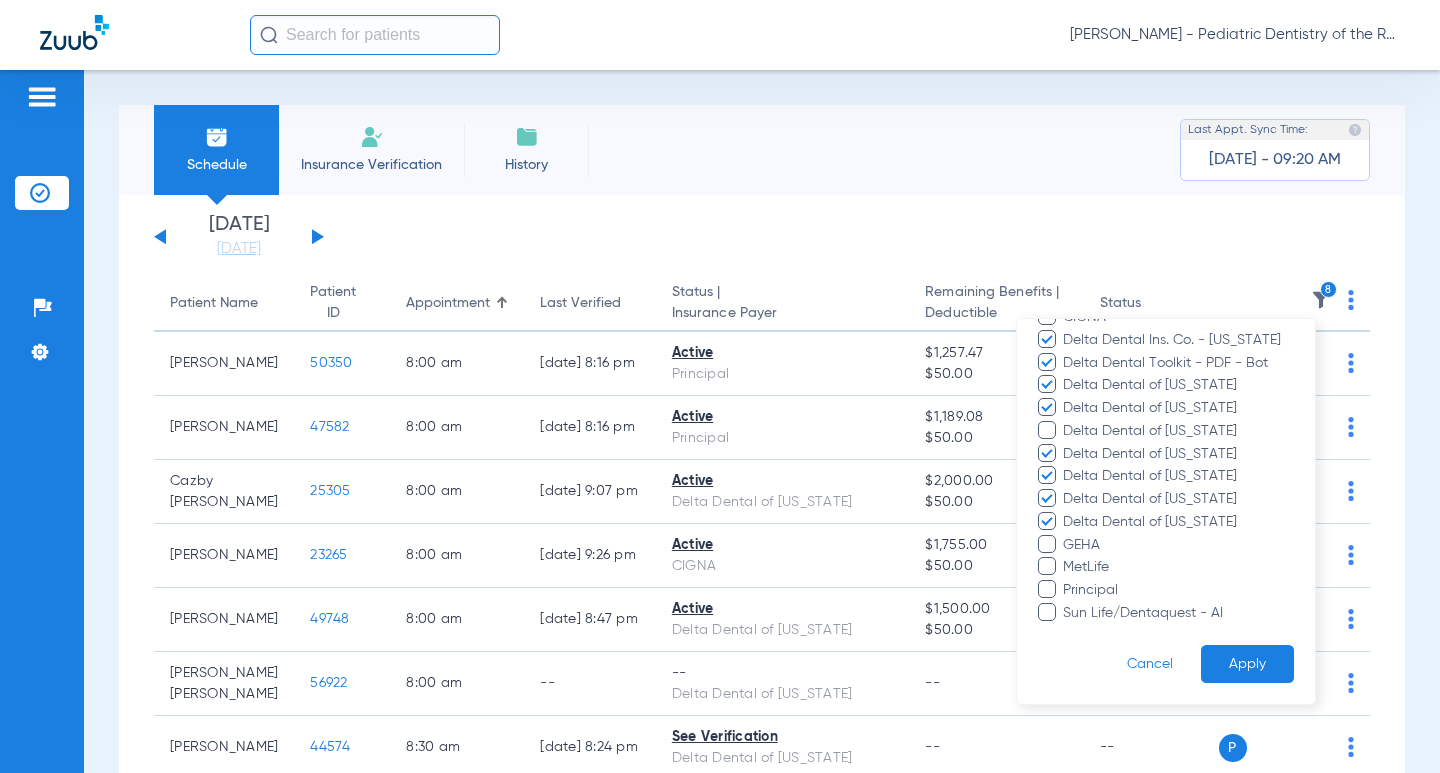 click on "Apply" at bounding box center [1247, 664] 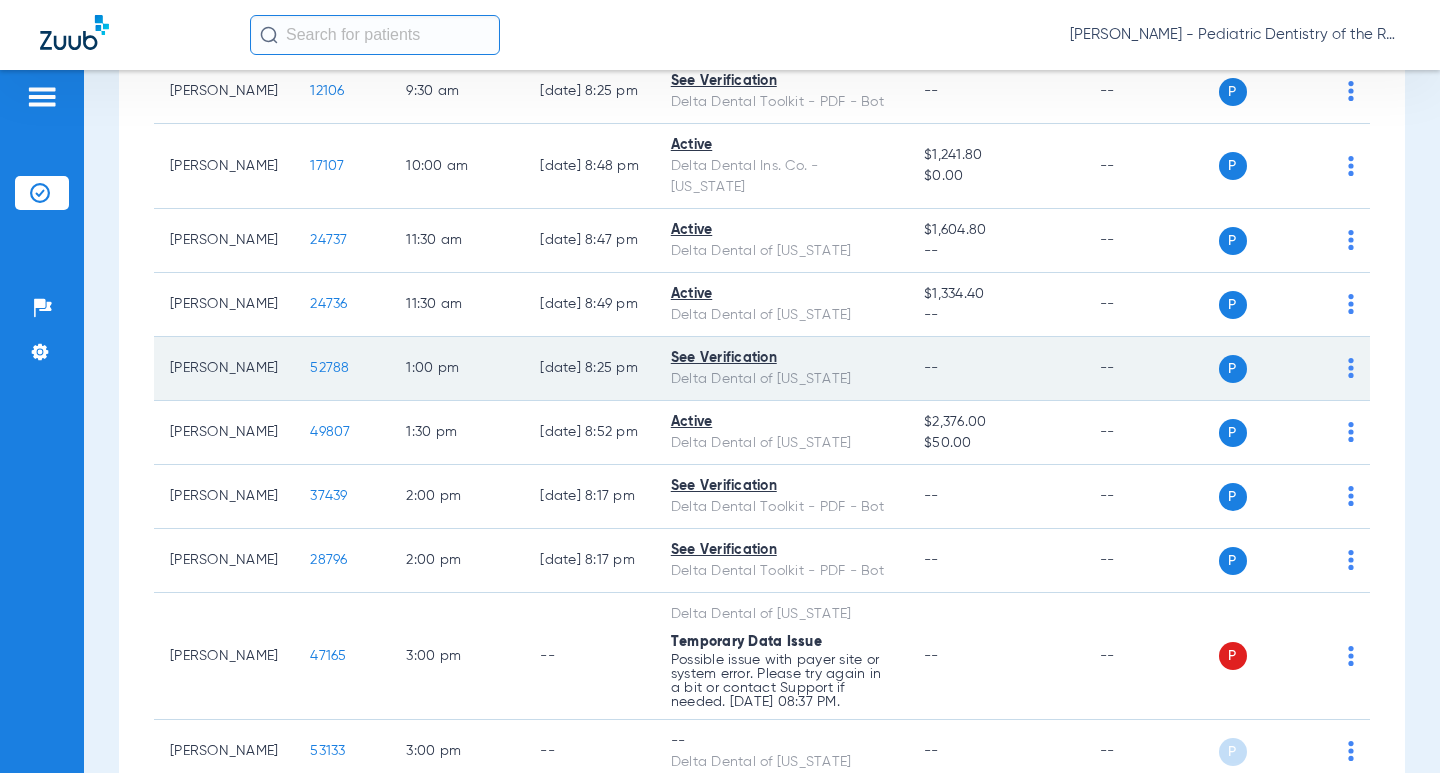 scroll, scrollTop: 500, scrollLeft: 0, axis: vertical 